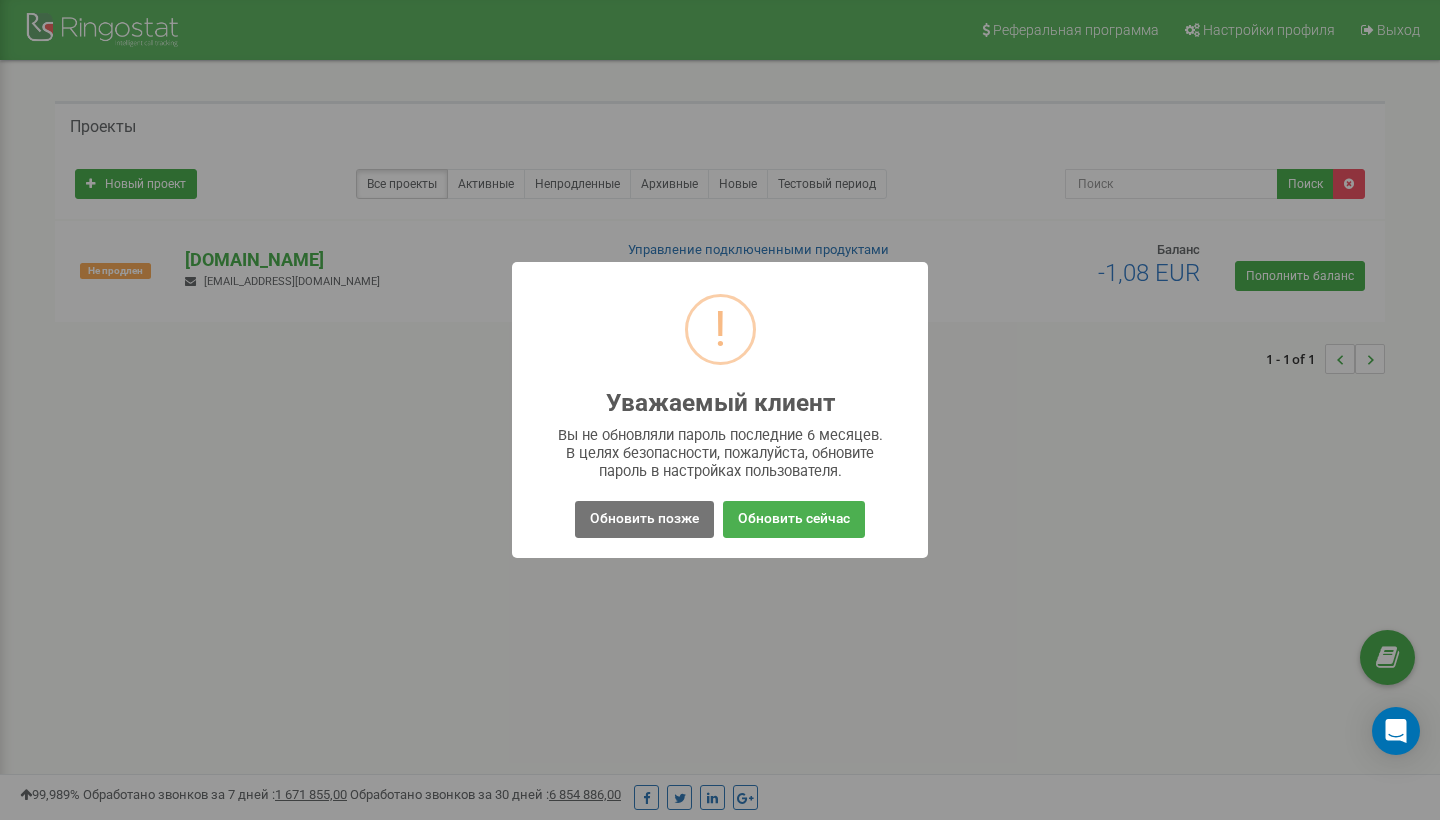 scroll, scrollTop: 0, scrollLeft: 0, axis: both 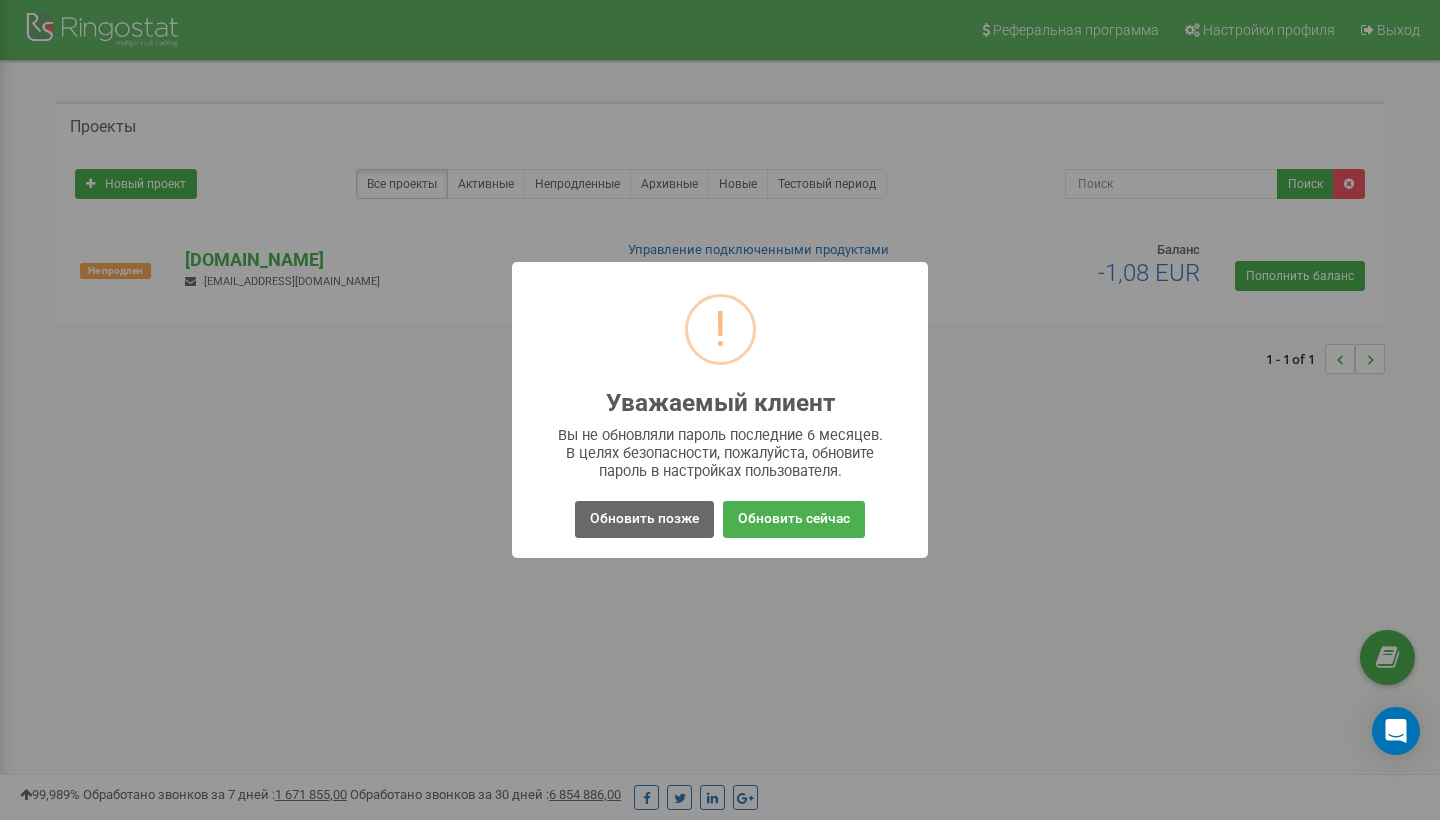 click on "Обновить позже" at bounding box center (644, 519) 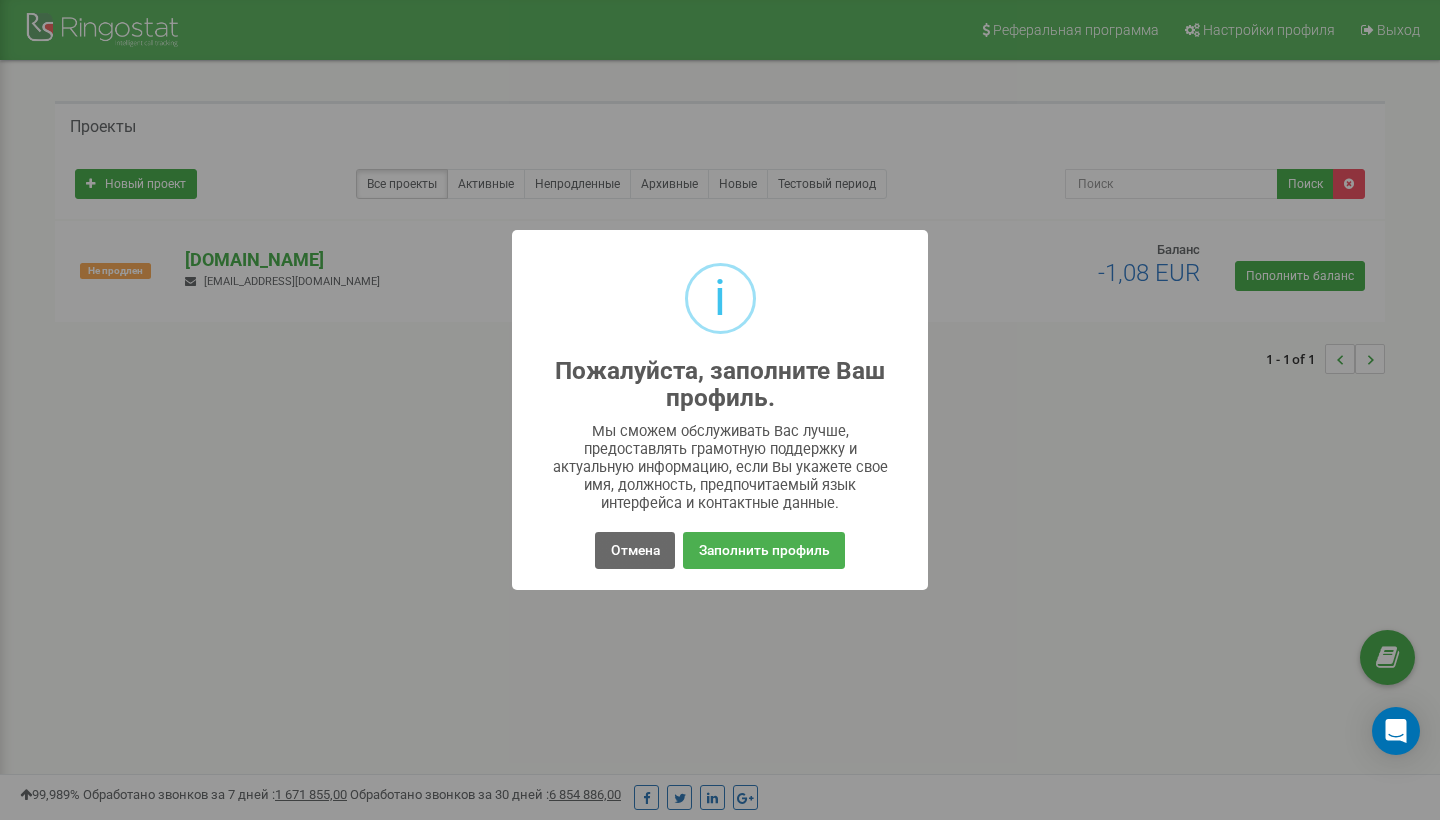 click on "Отмена" at bounding box center [634, 550] 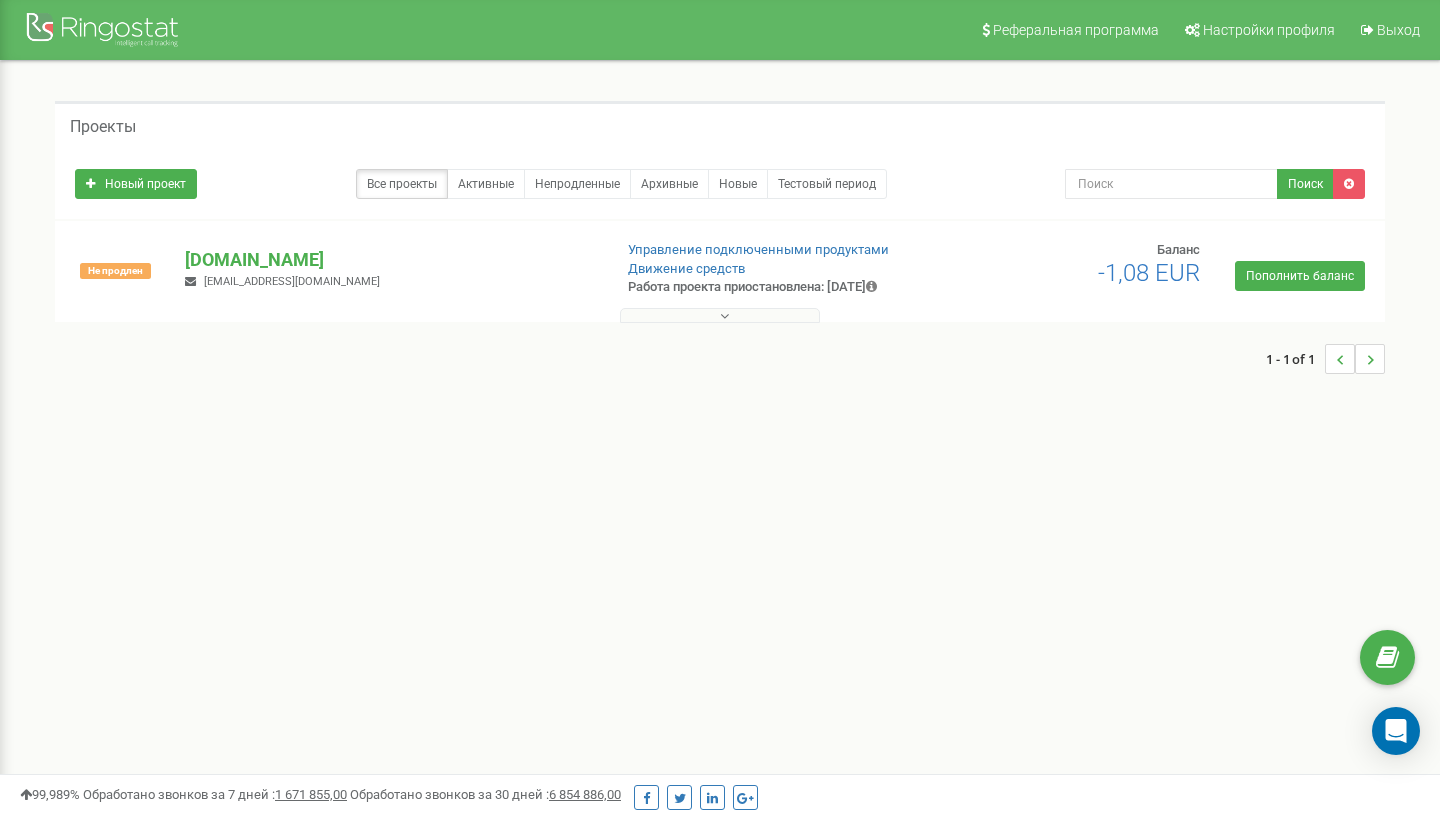 click at bounding box center (720, 315) 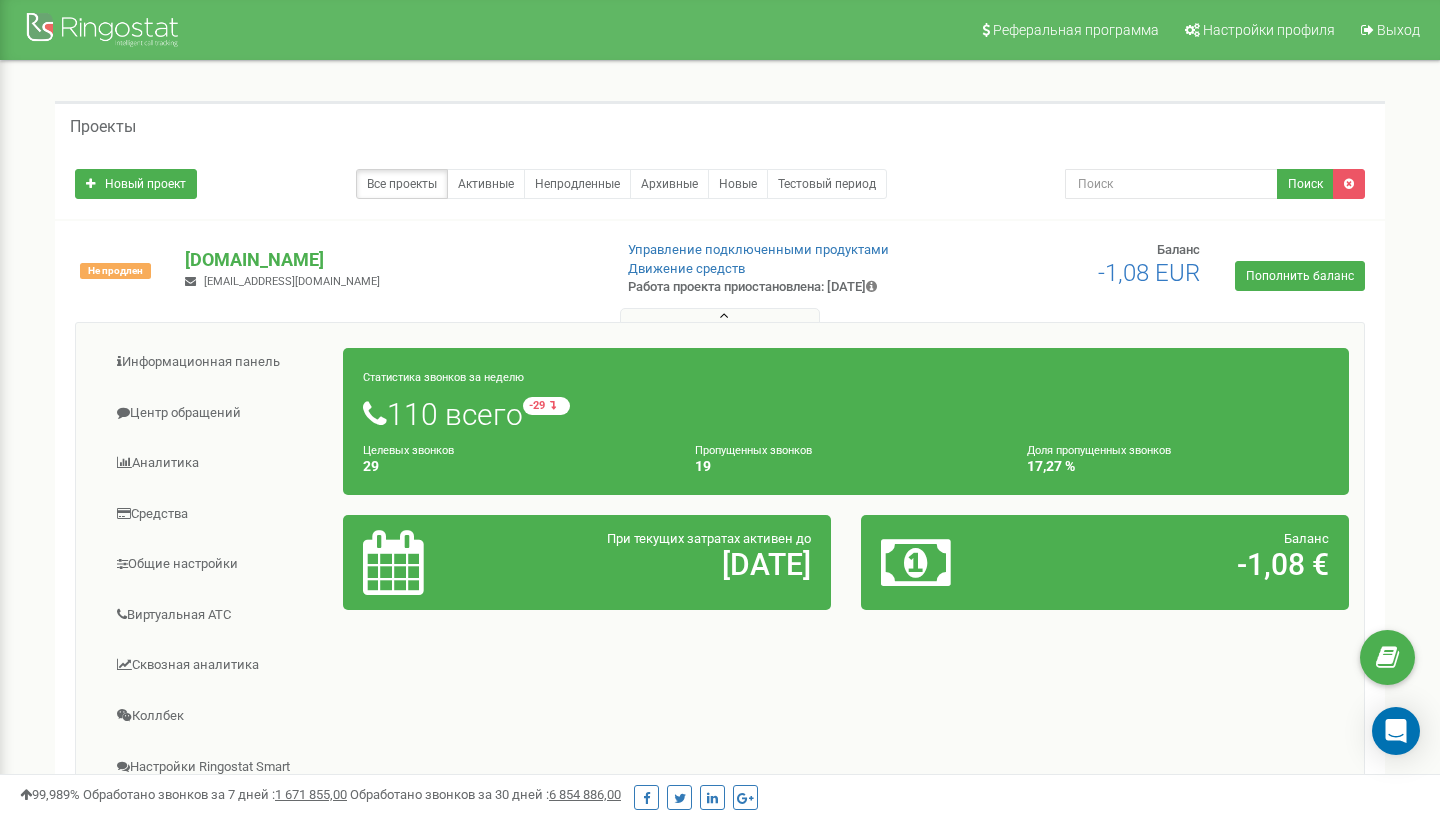 scroll, scrollTop: 0, scrollLeft: 0, axis: both 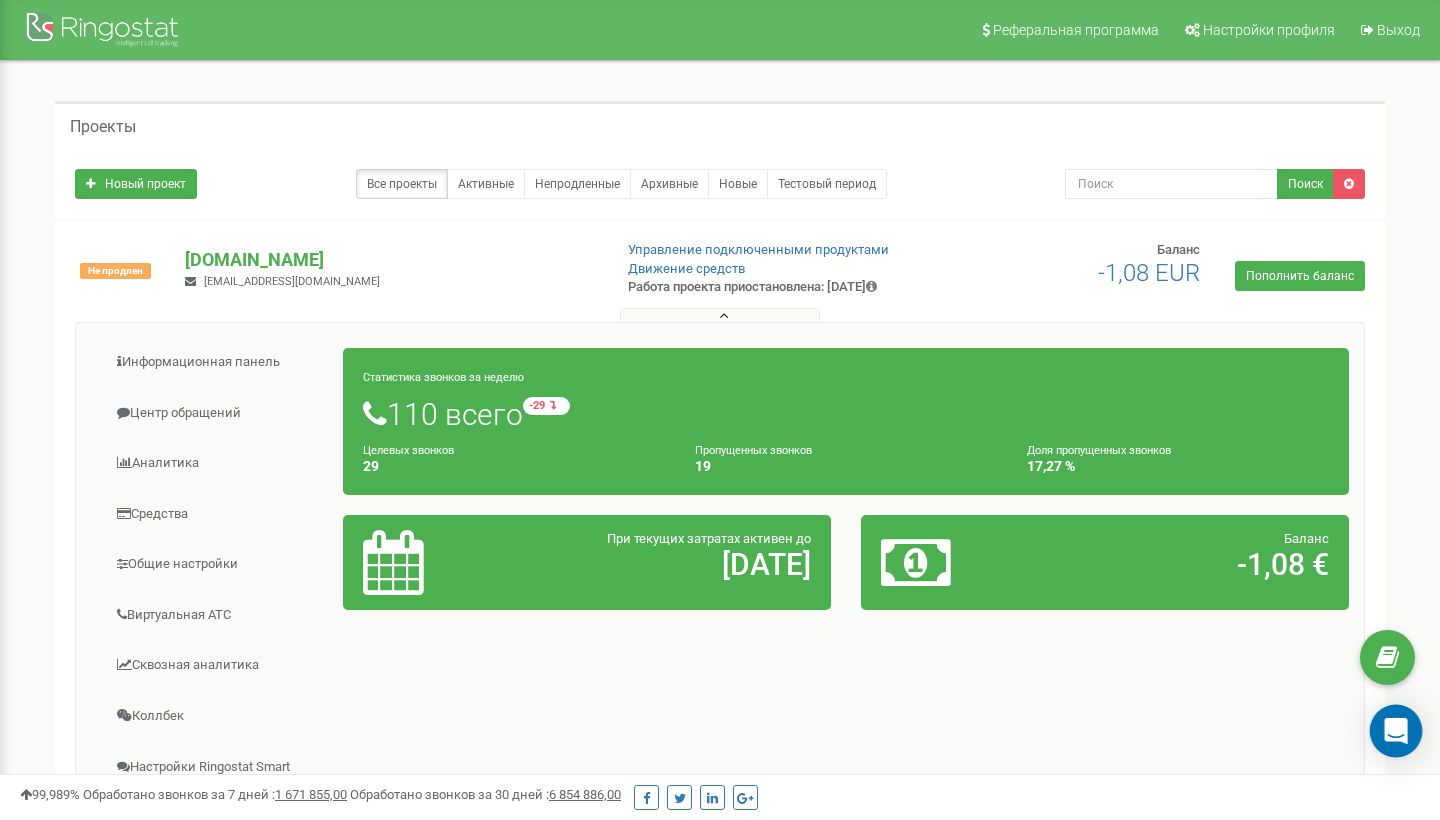 click 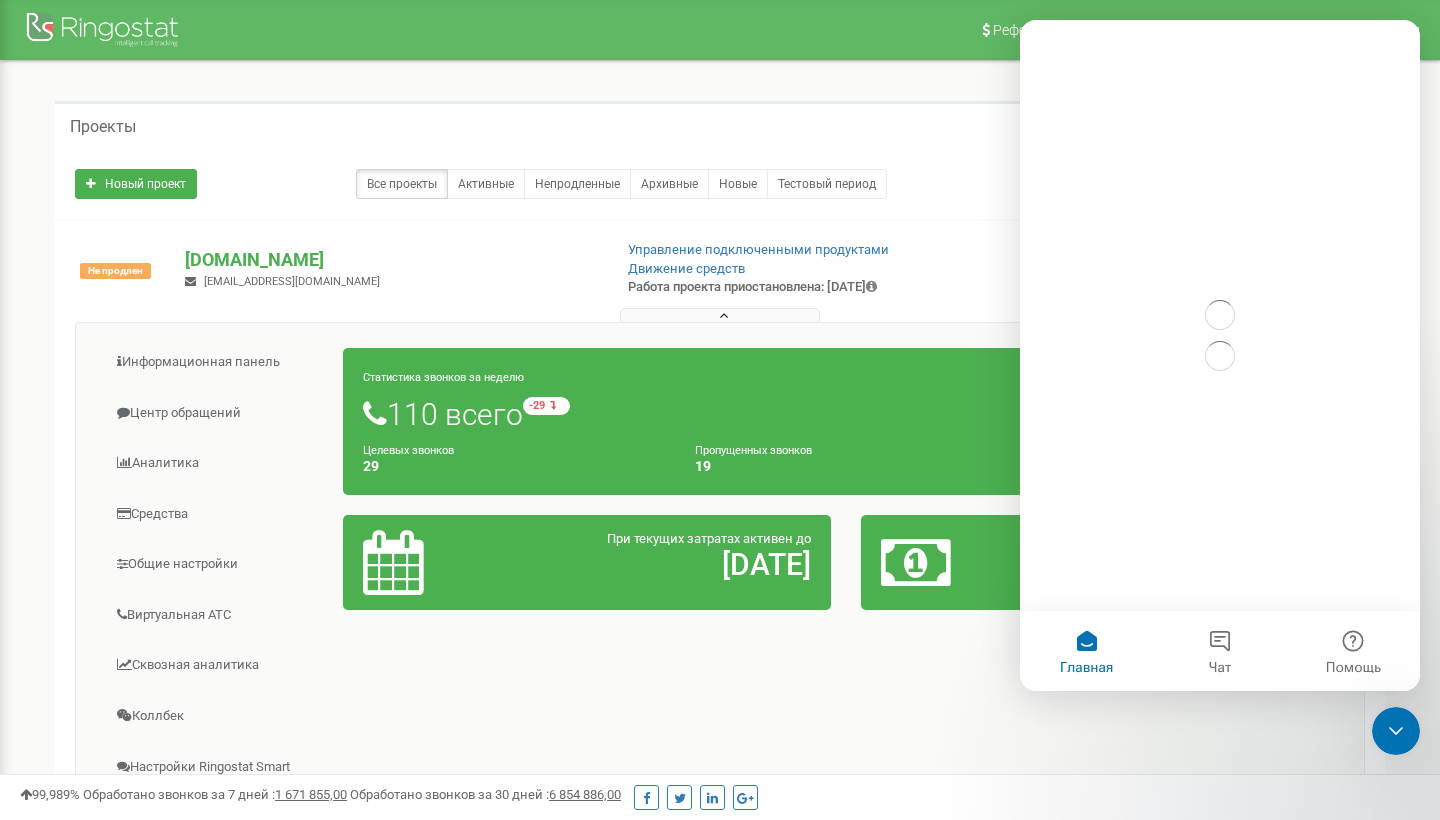 scroll, scrollTop: 0, scrollLeft: 0, axis: both 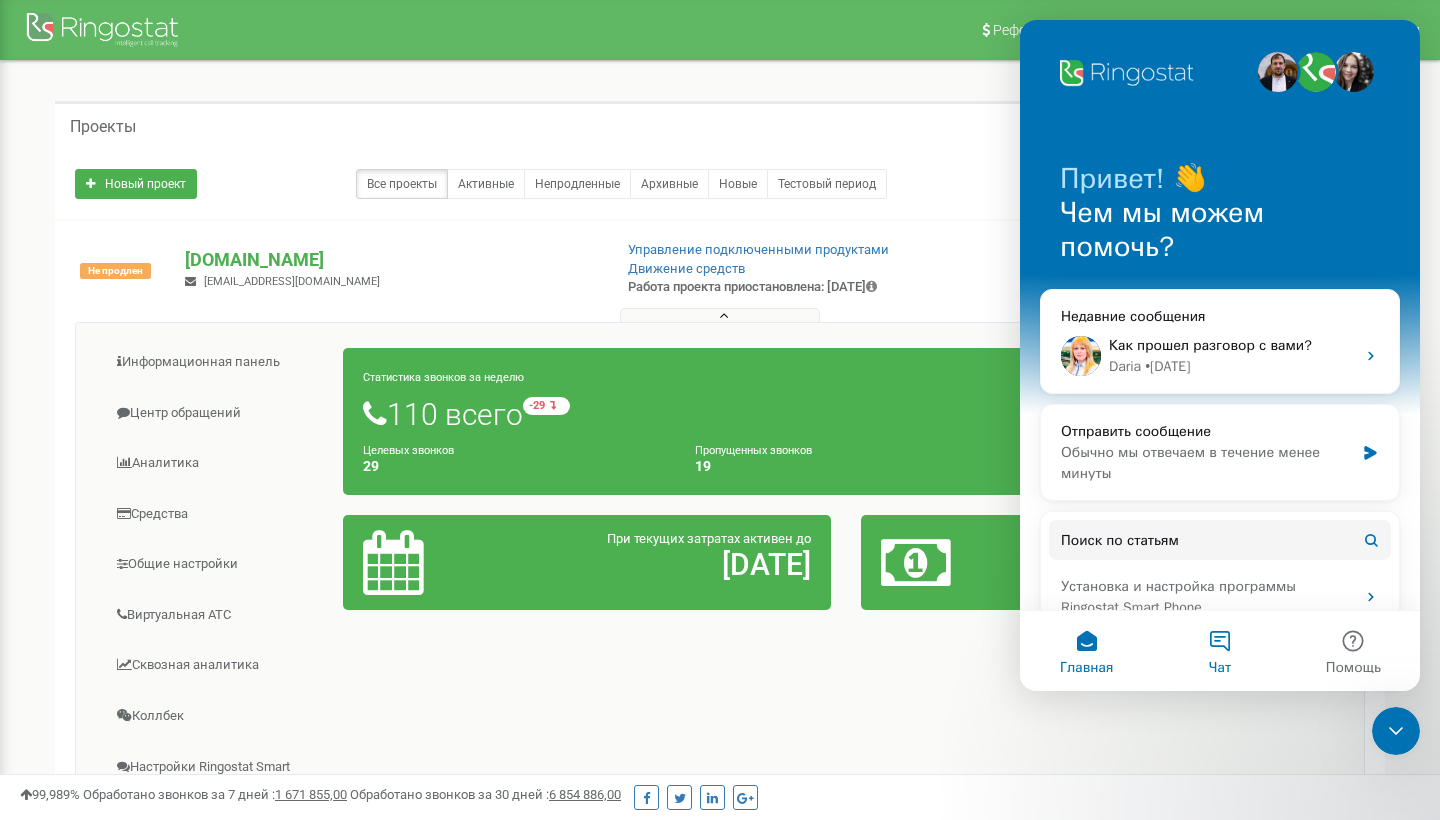 click on "Чат" at bounding box center (1219, 651) 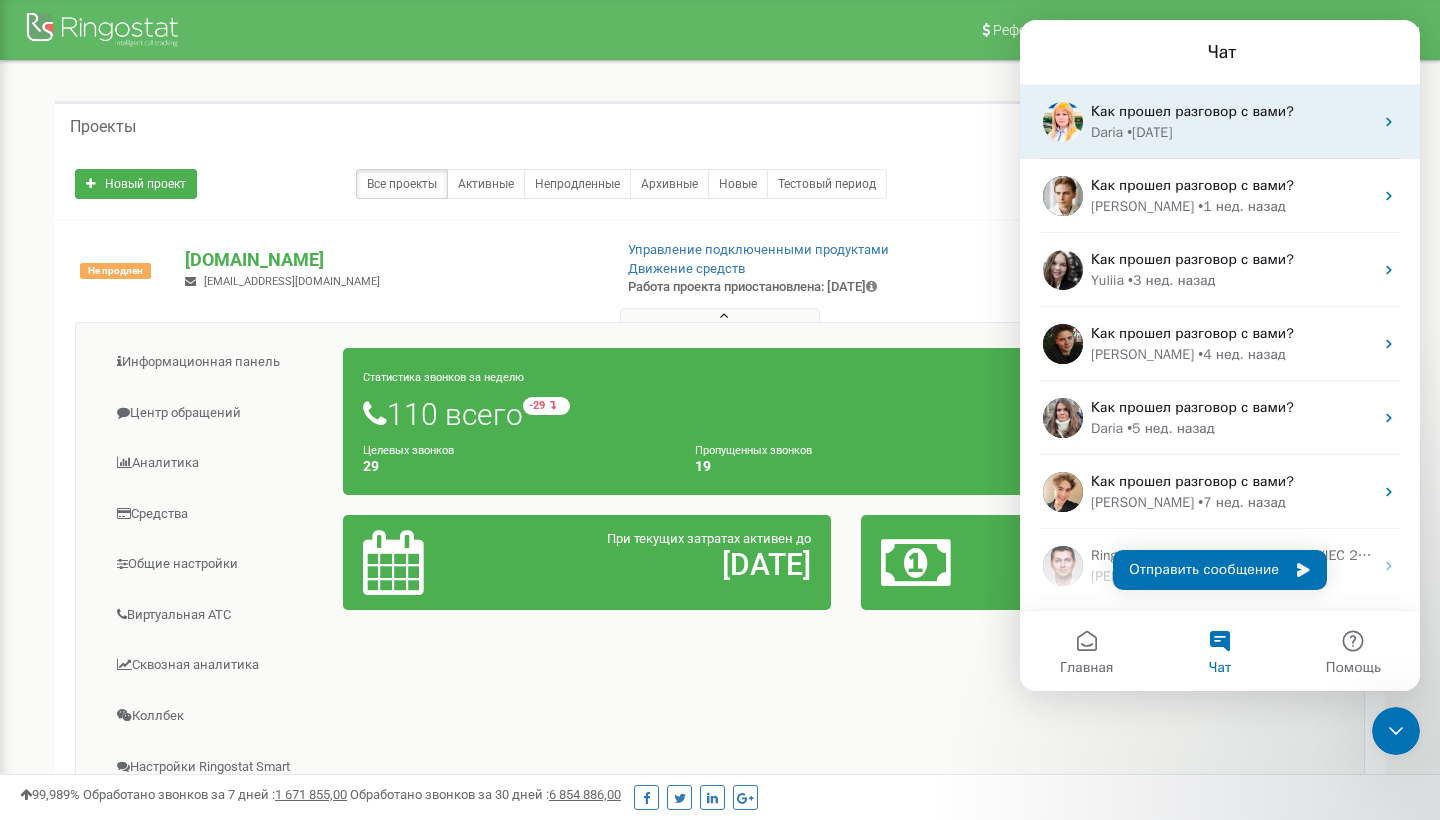 scroll, scrollTop: 0, scrollLeft: 0, axis: both 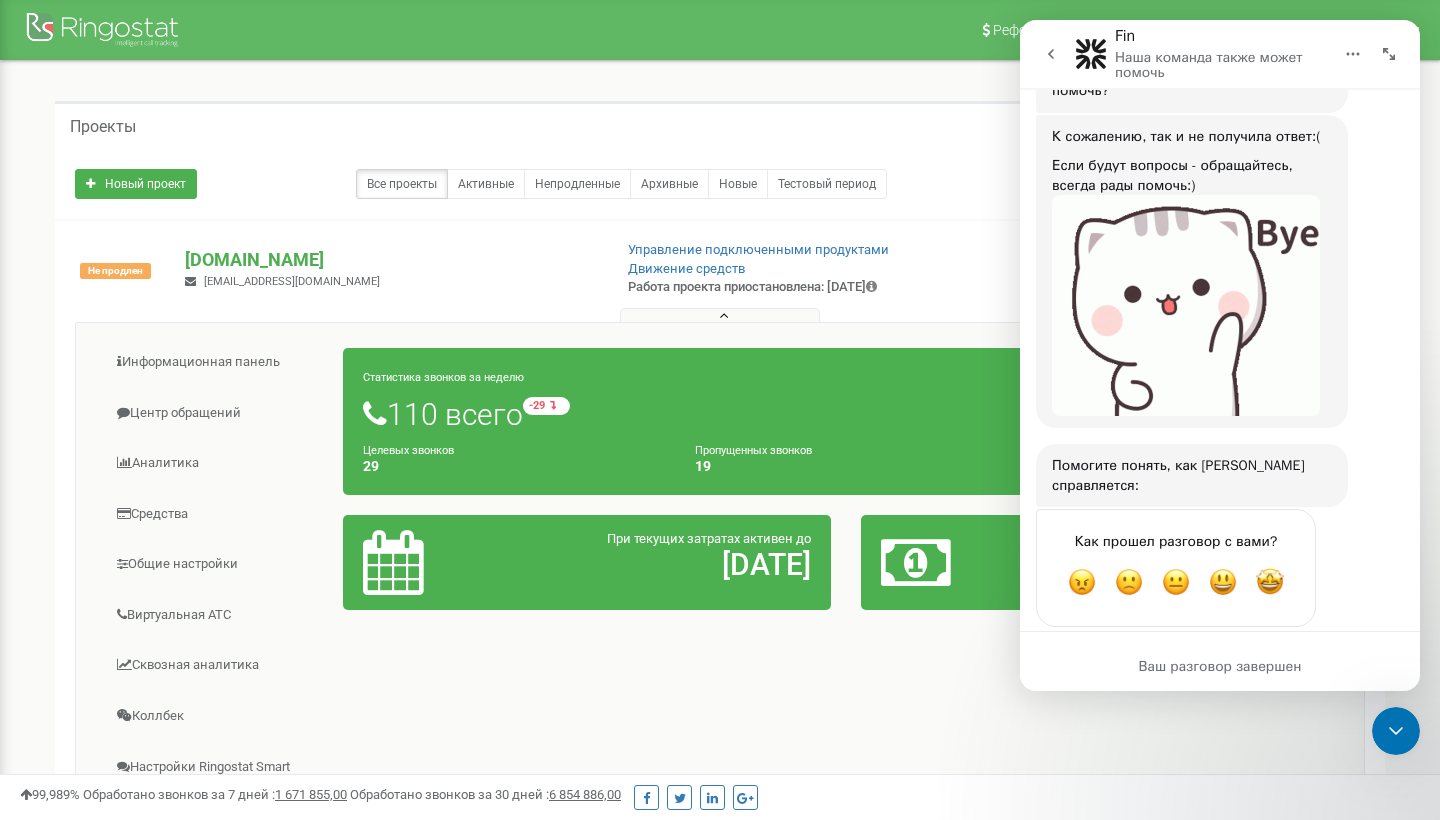 click 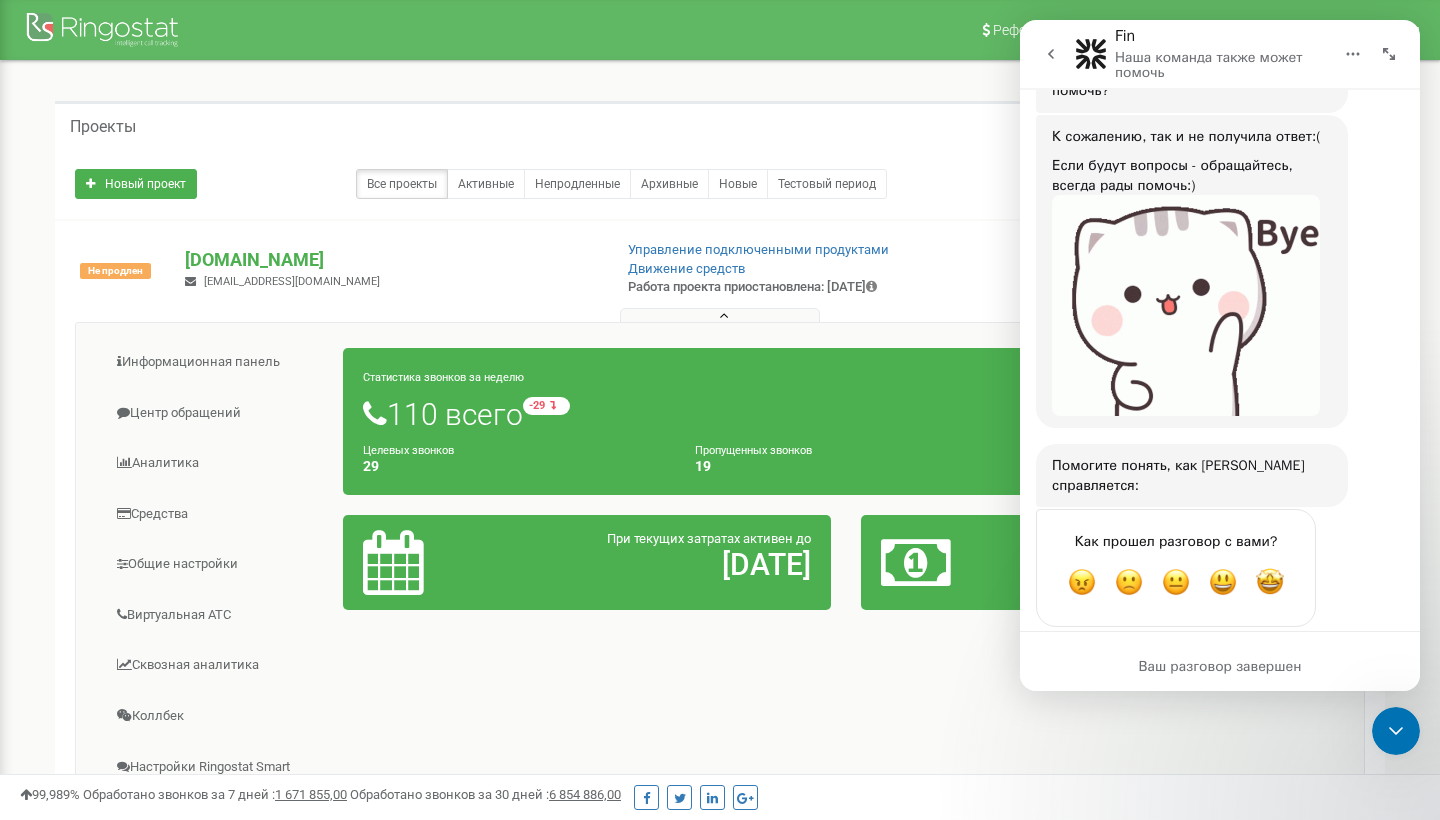 scroll, scrollTop: 0, scrollLeft: 0, axis: both 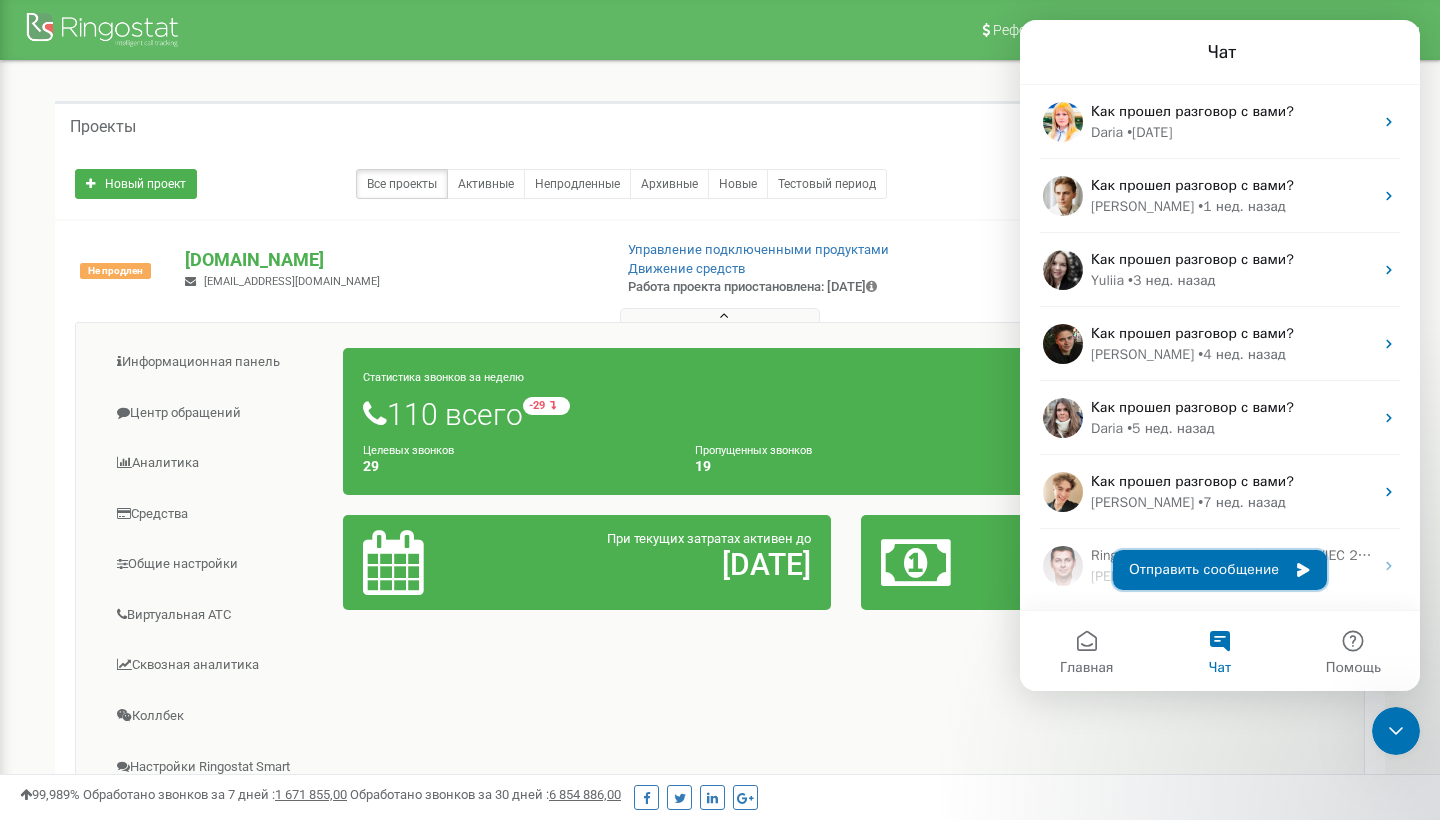 click on "Отправить сообщение" at bounding box center (1220, 570) 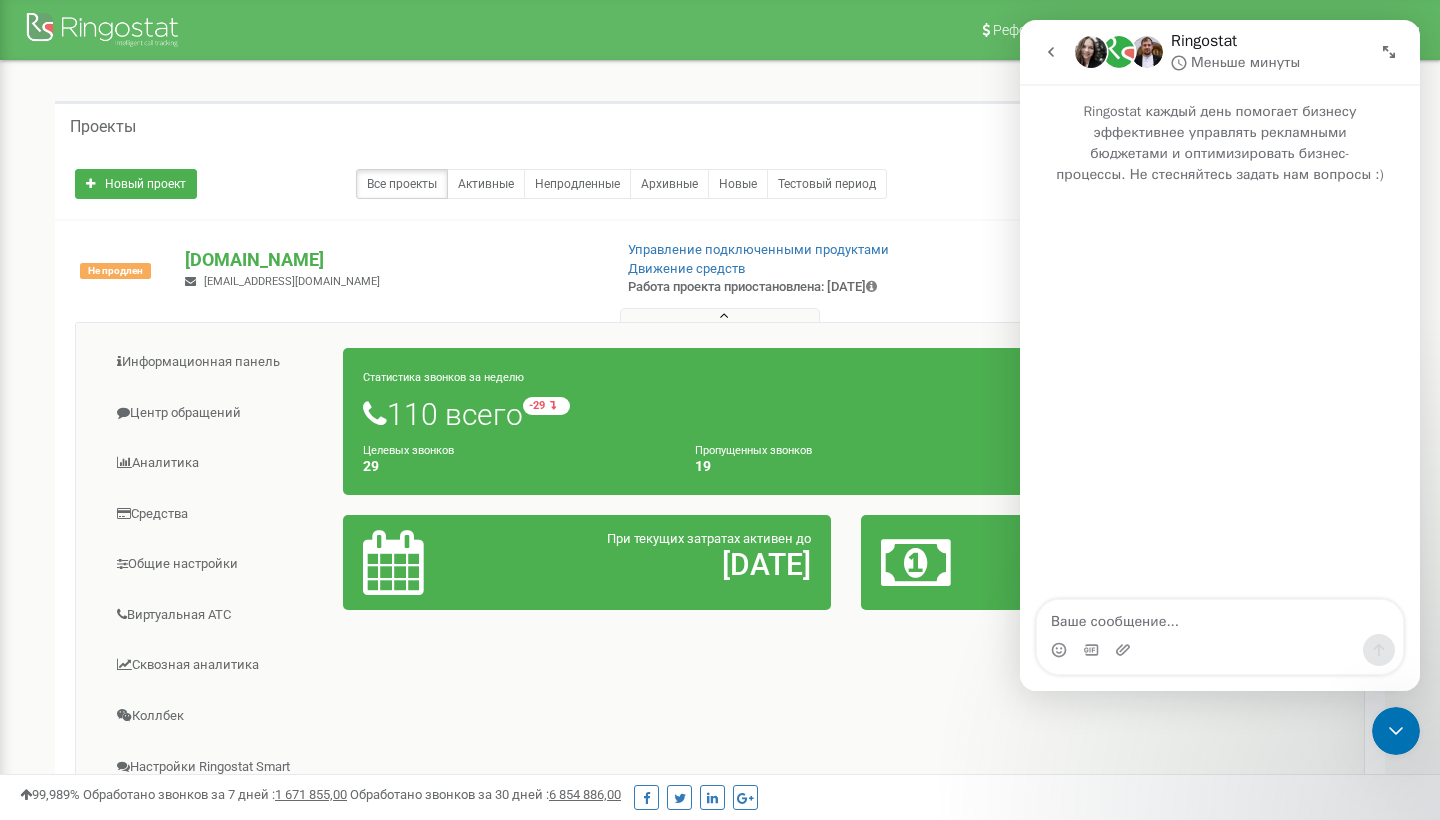 click at bounding box center (1220, 617) 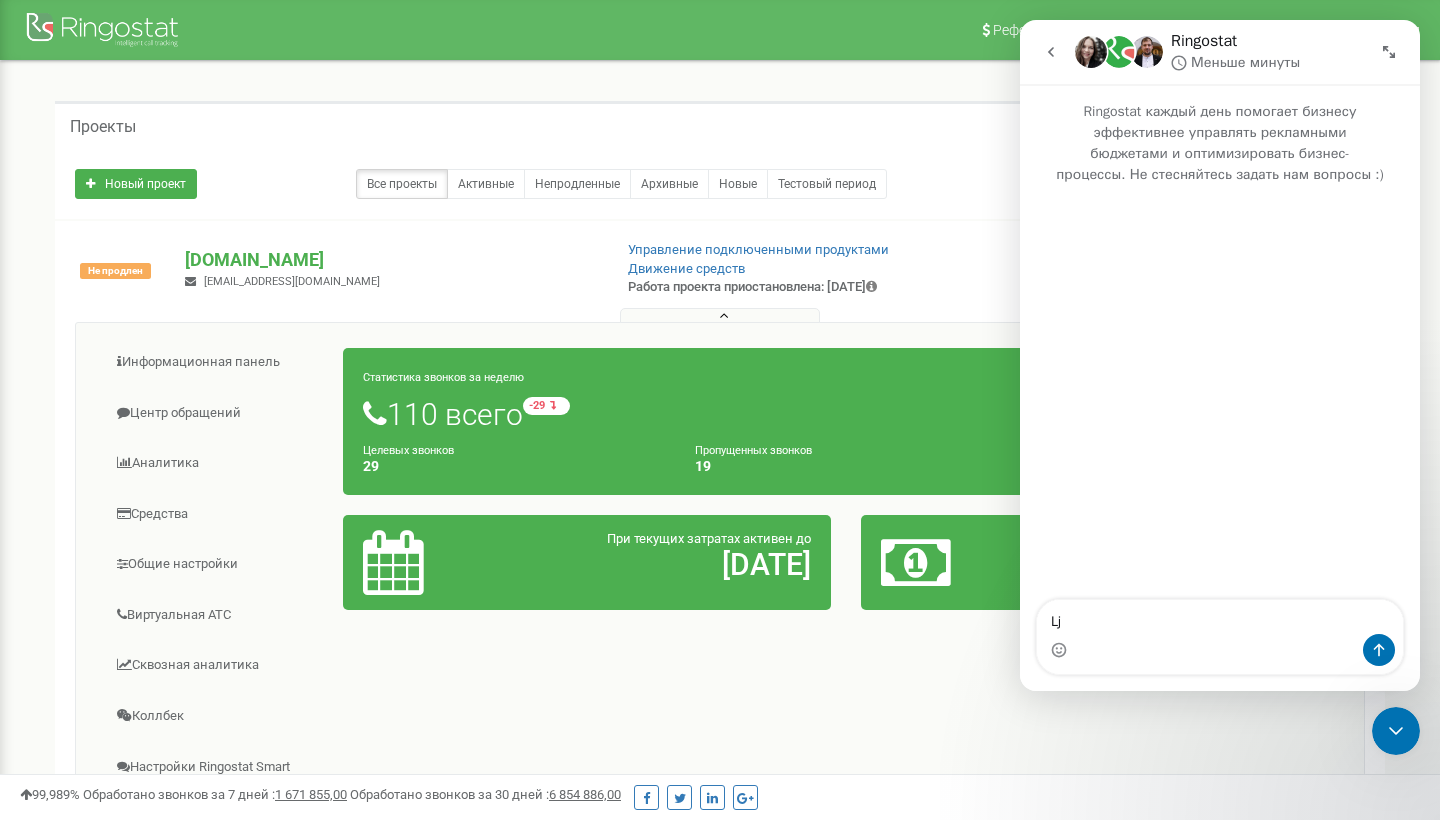 type on "L" 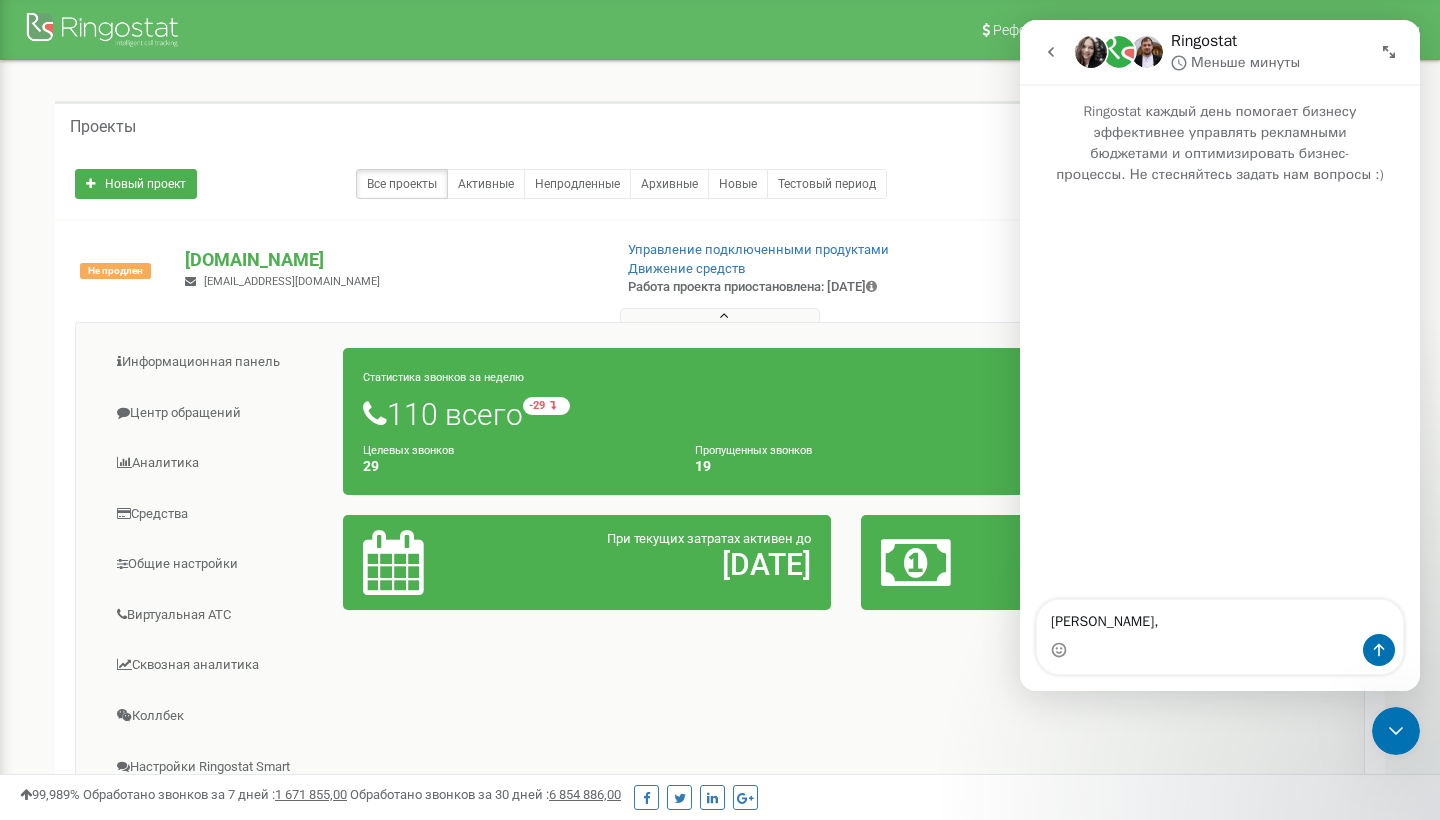 type on "ჯ" 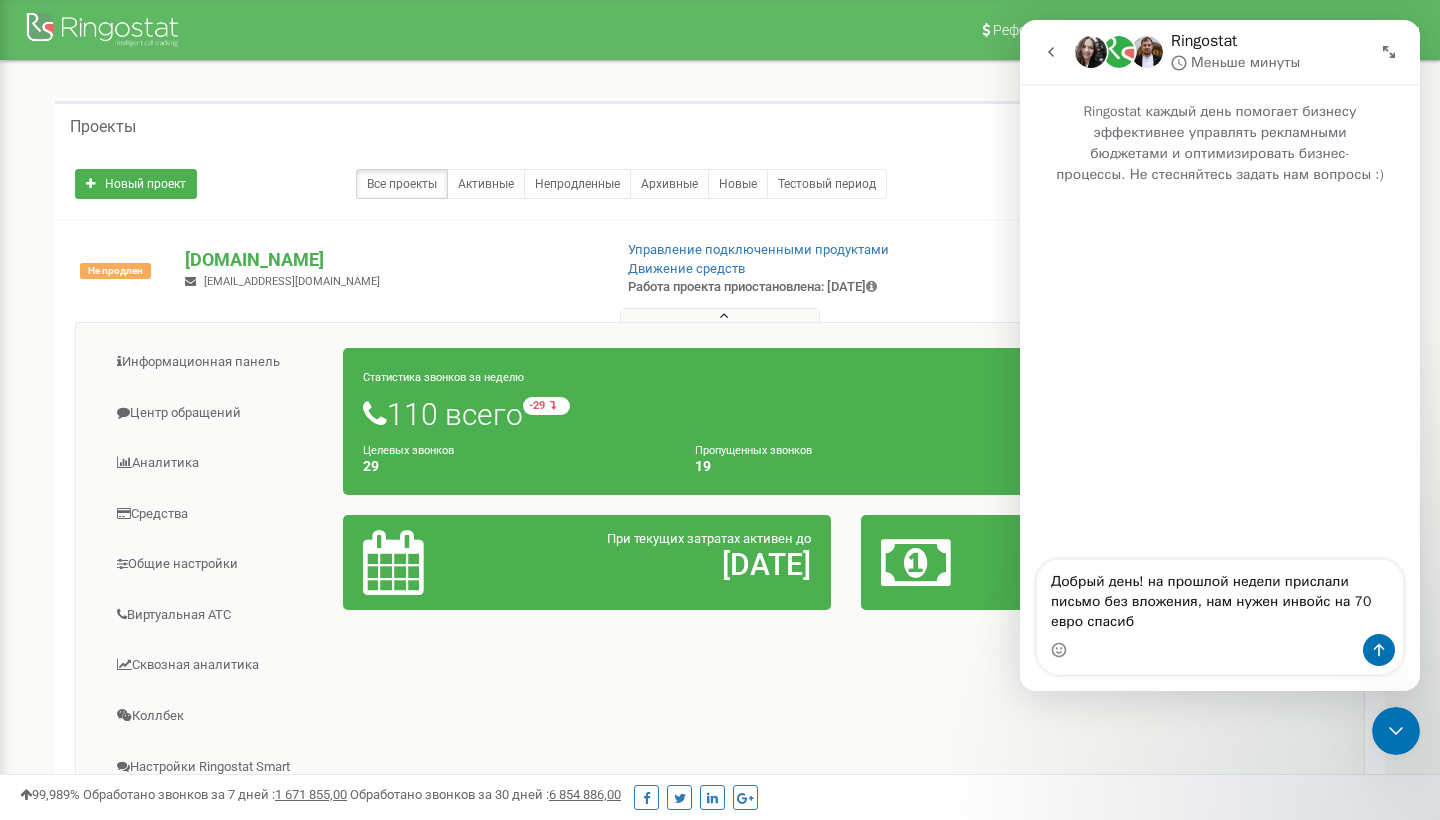 type on "Добрый день! на прошлой недели прислали письмо без вложения, нам нужен инвойс на 70 евро спасибо" 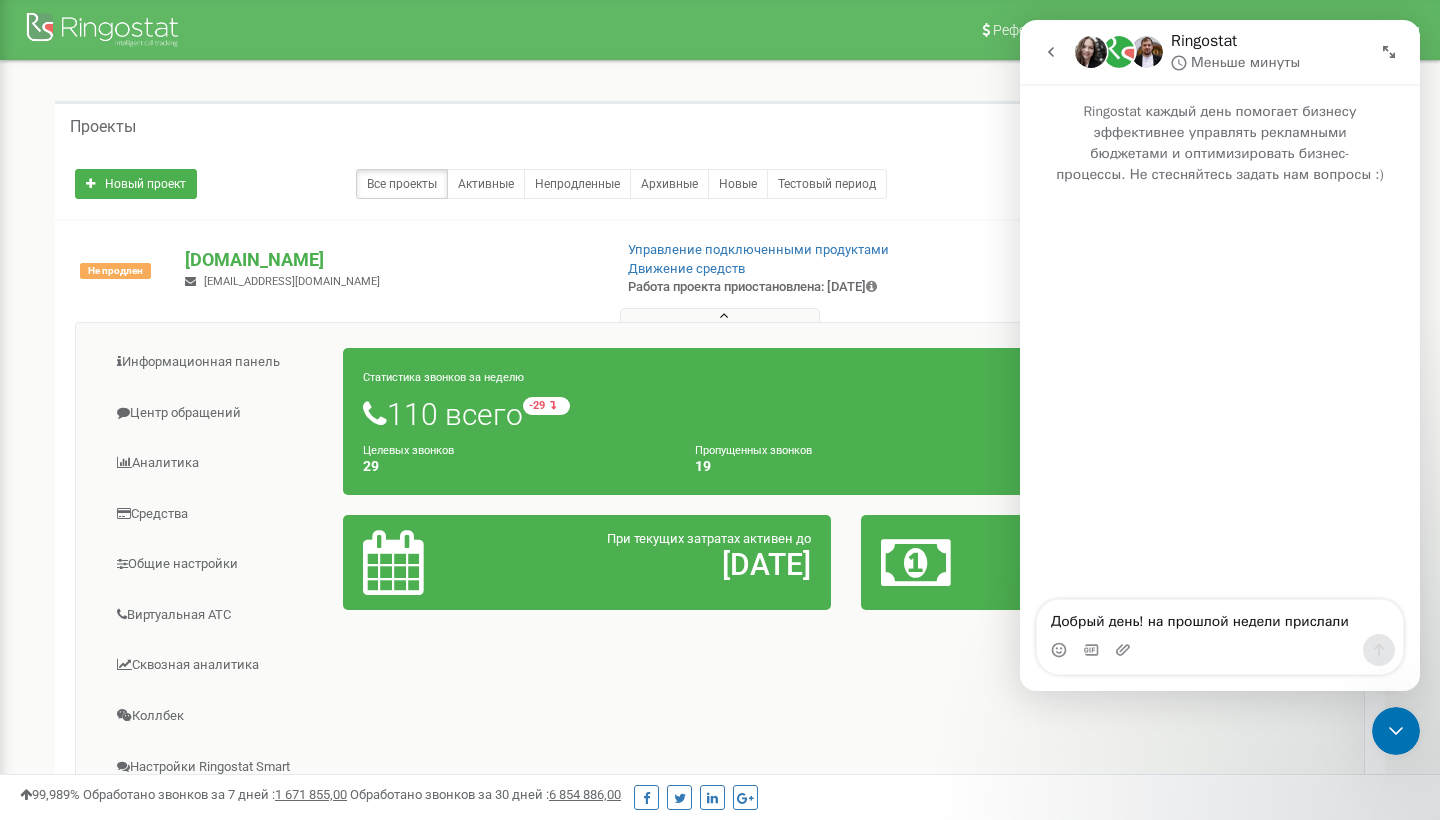 type 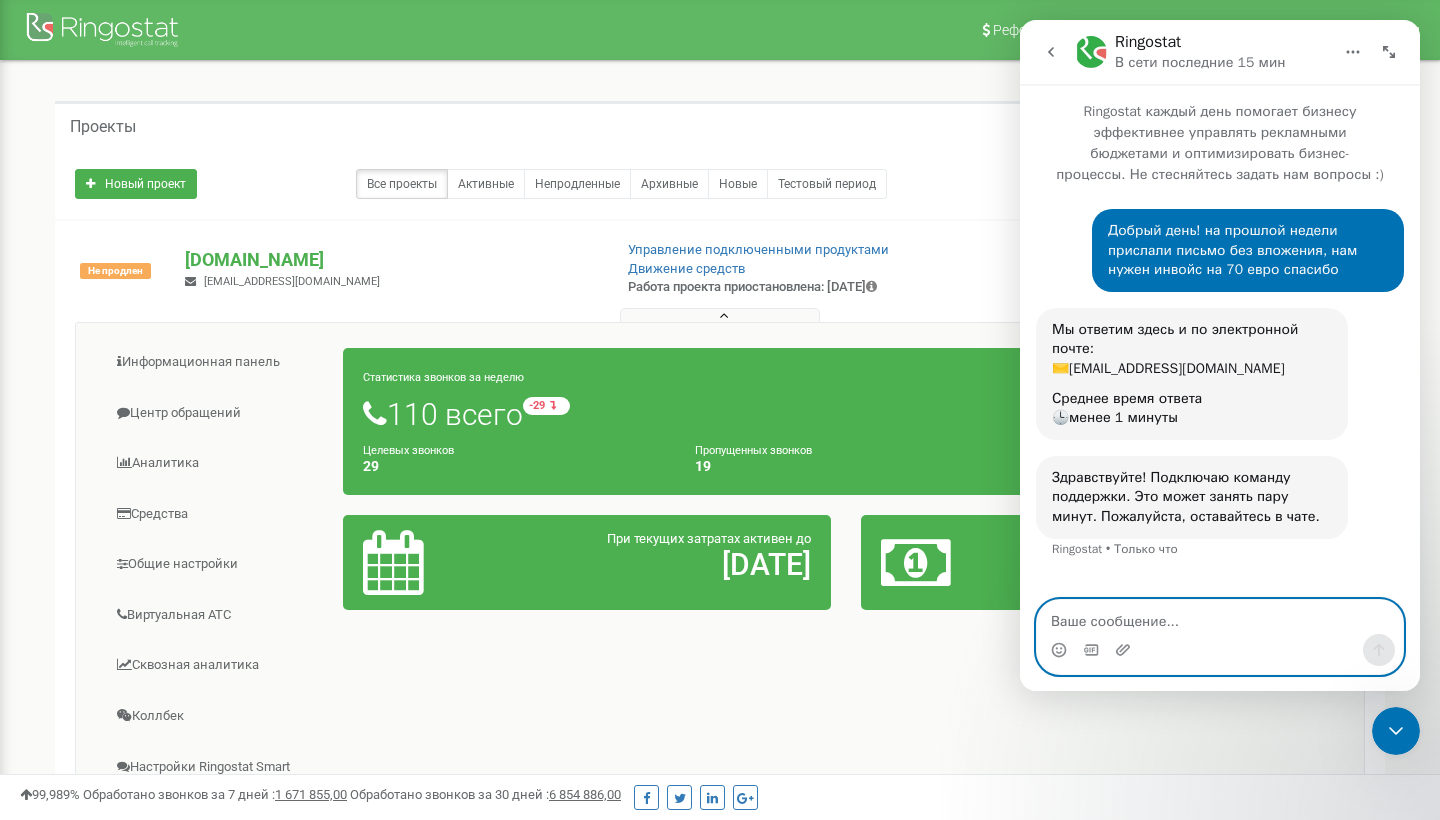 scroll, scrollTop: 0, scrollLeft: 0, axis: both 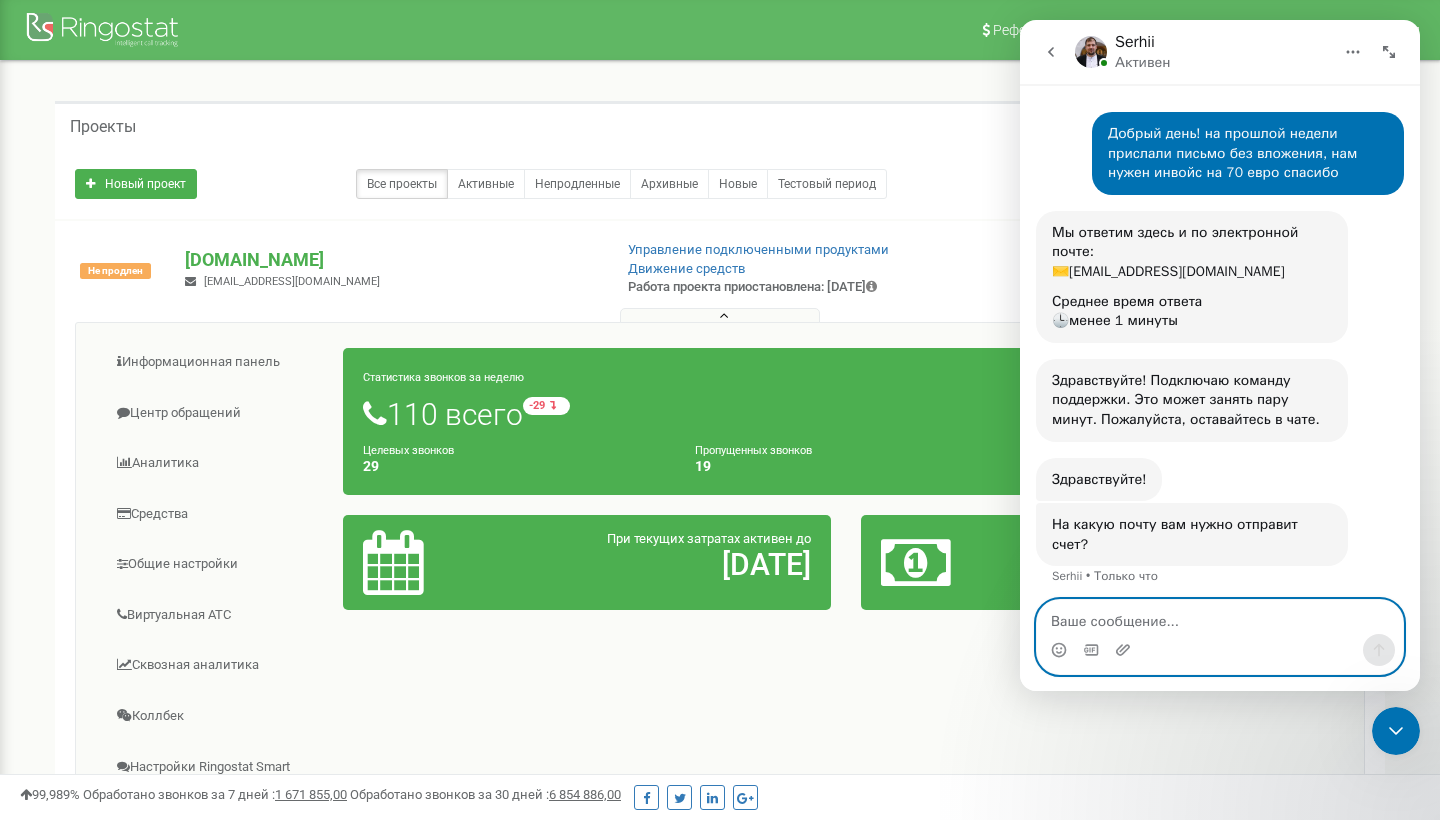 click at bounding box center (1220, 617) 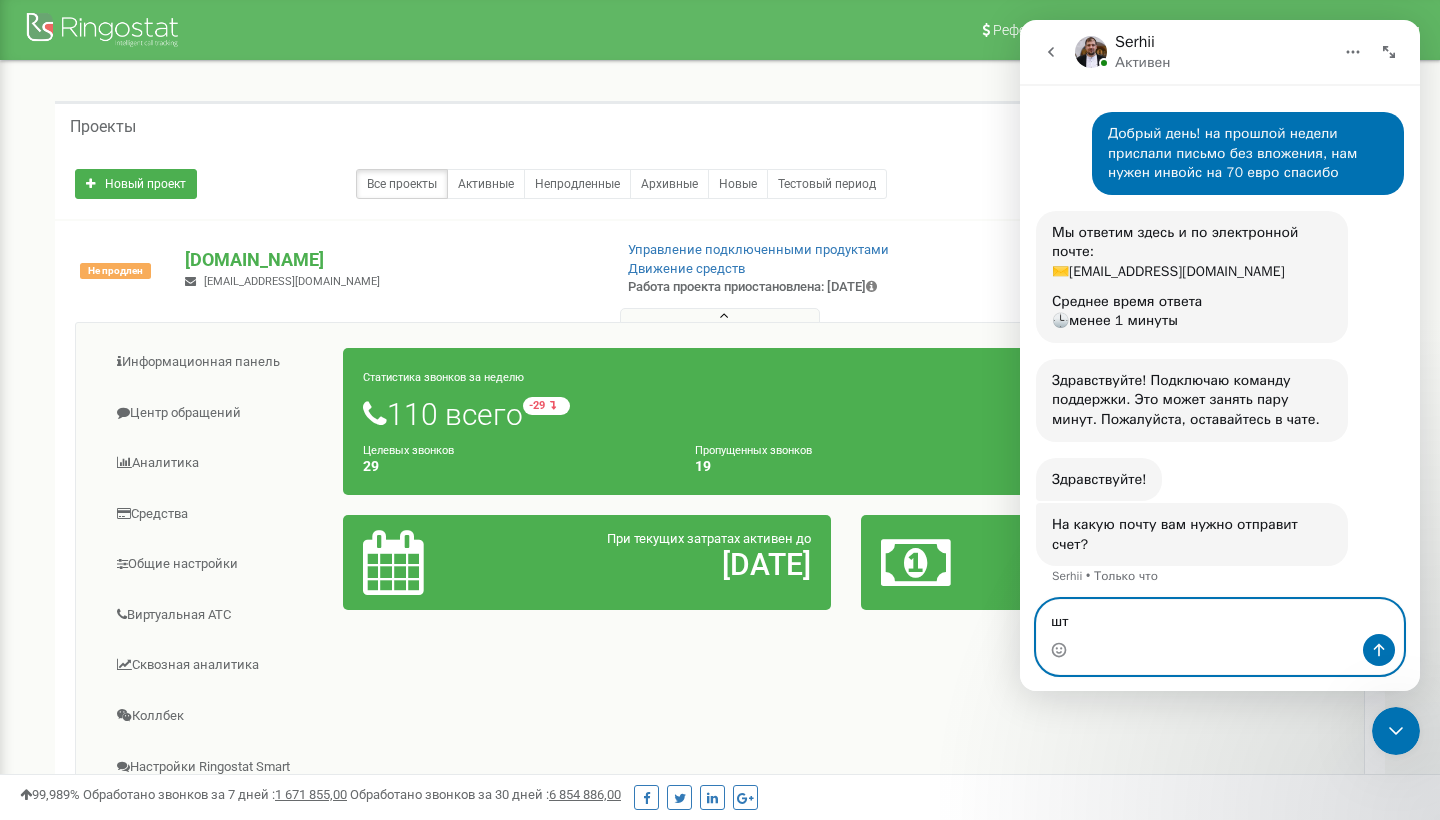 type on "ш" 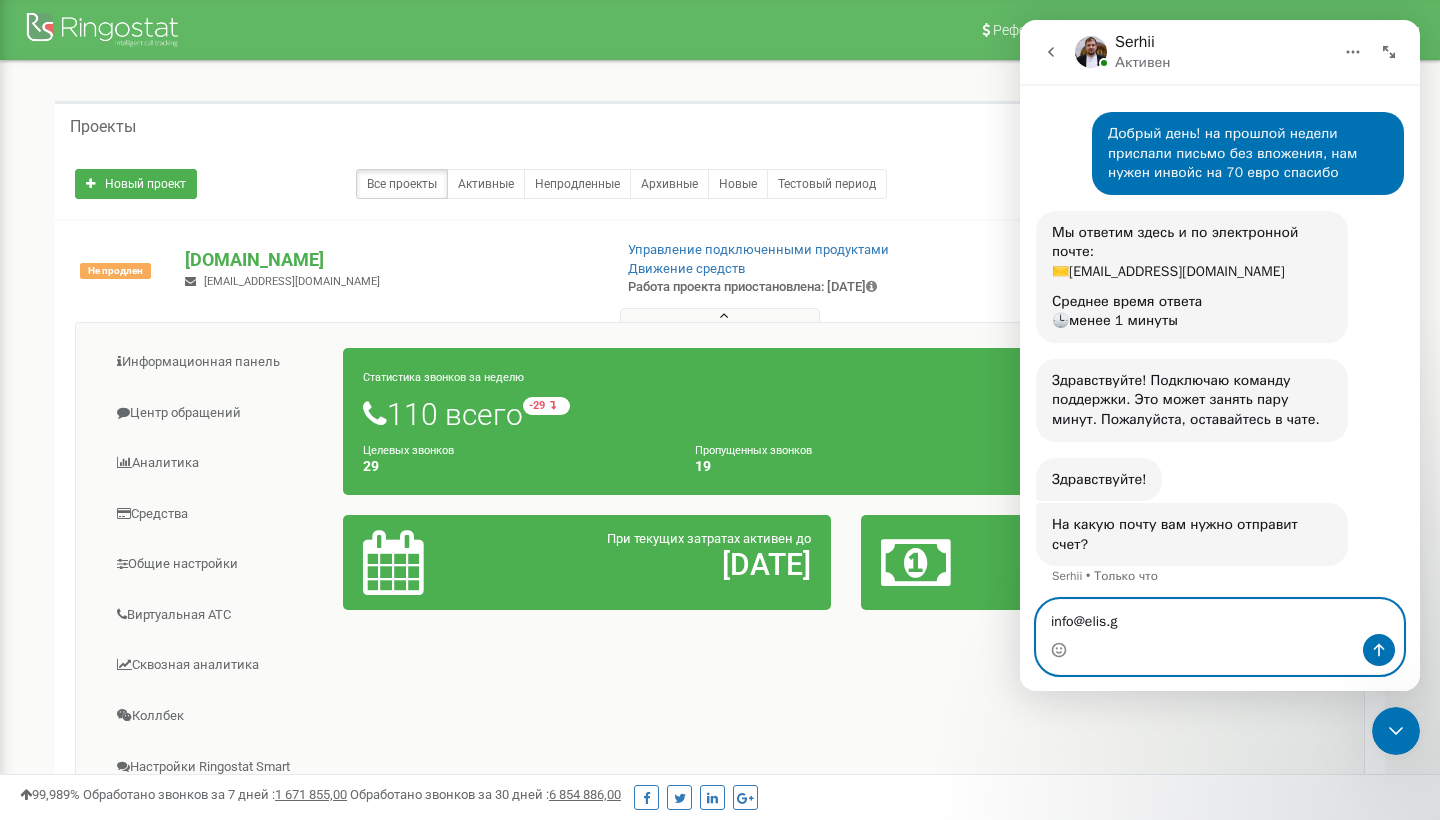 type on "info@elis.ge" 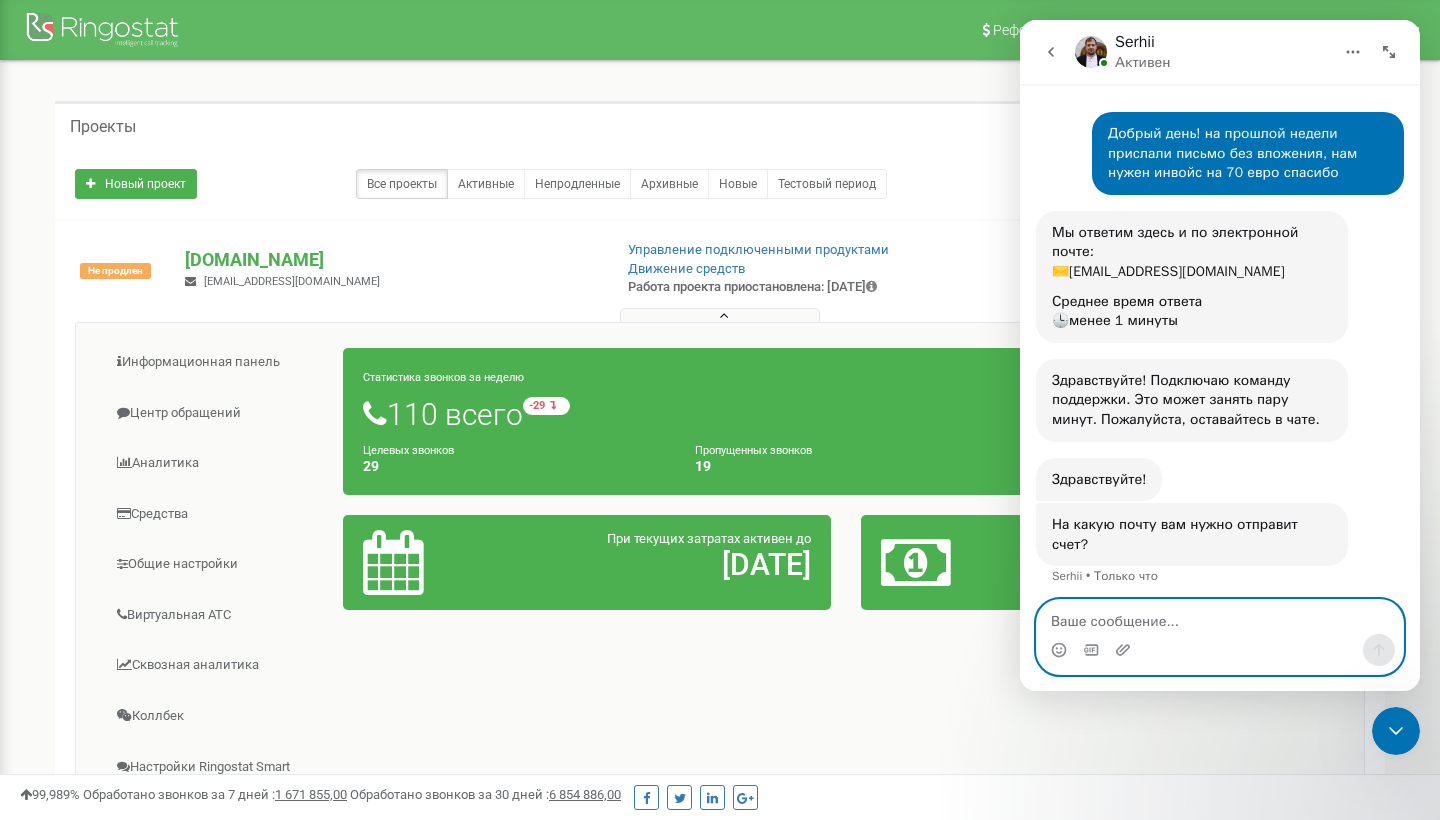 scroll, scrollTop: 156, scrollLeft: 0, axis: vertical 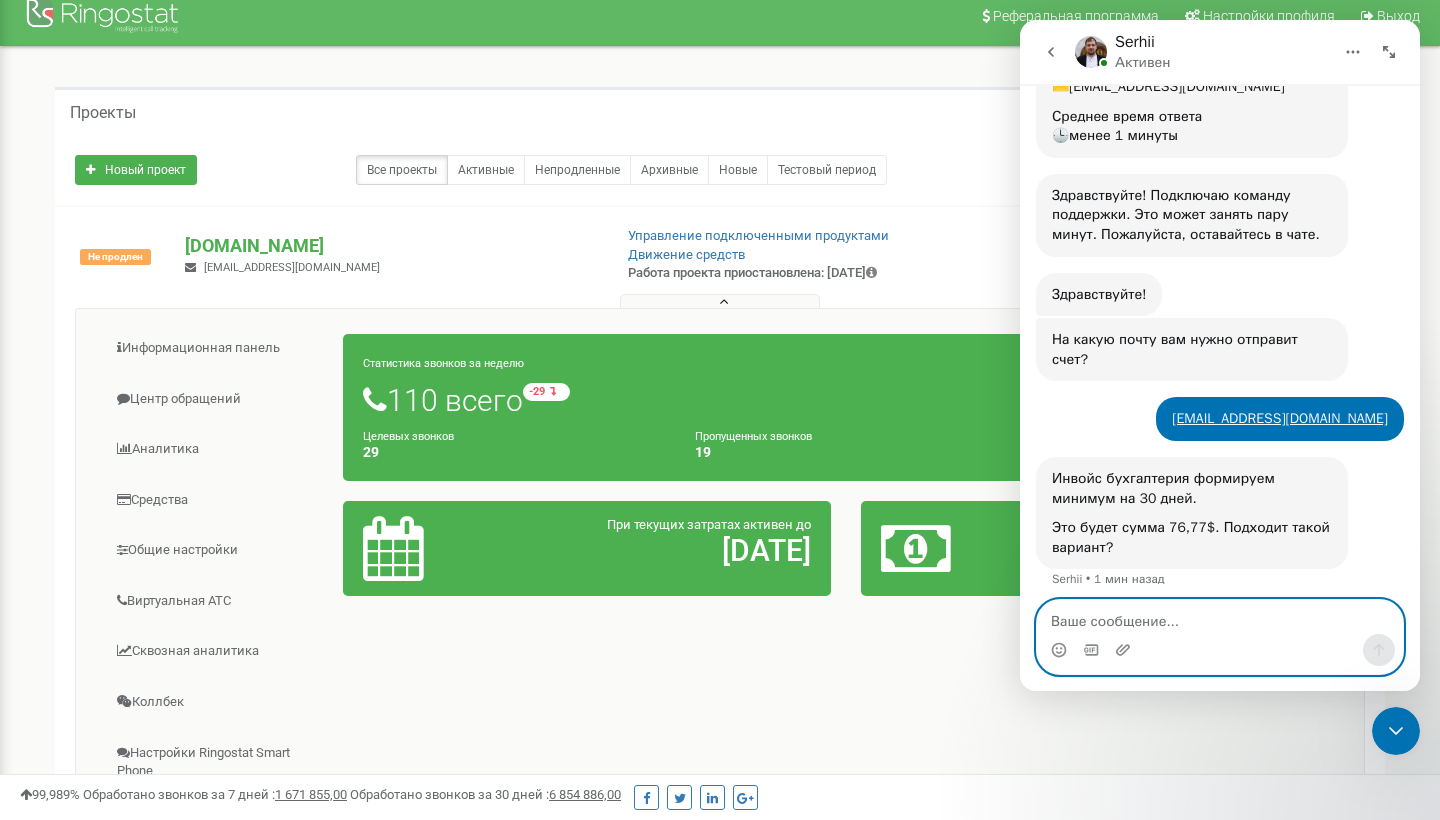 click at bounding box center [1220, 617] 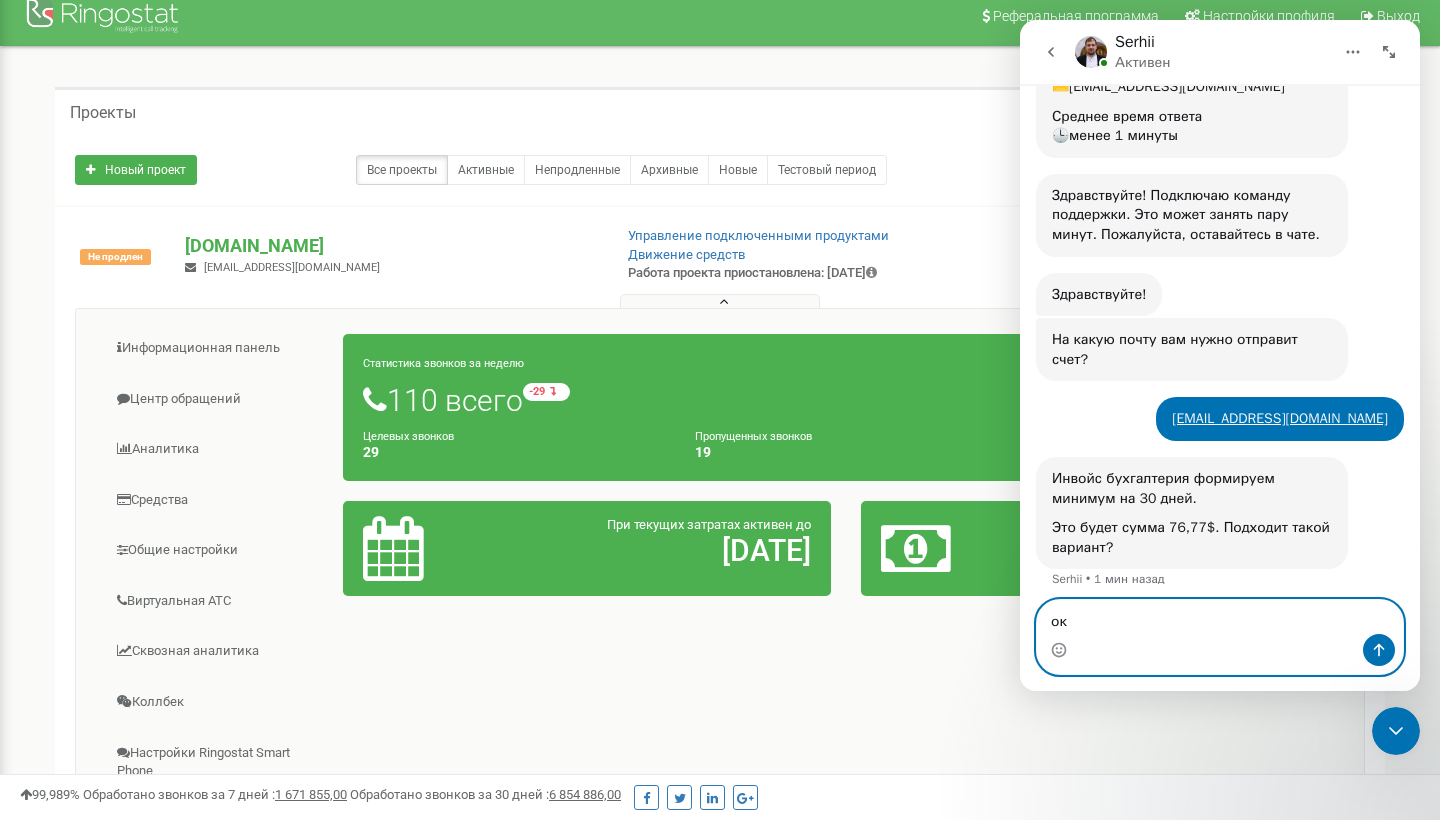 type on "о" 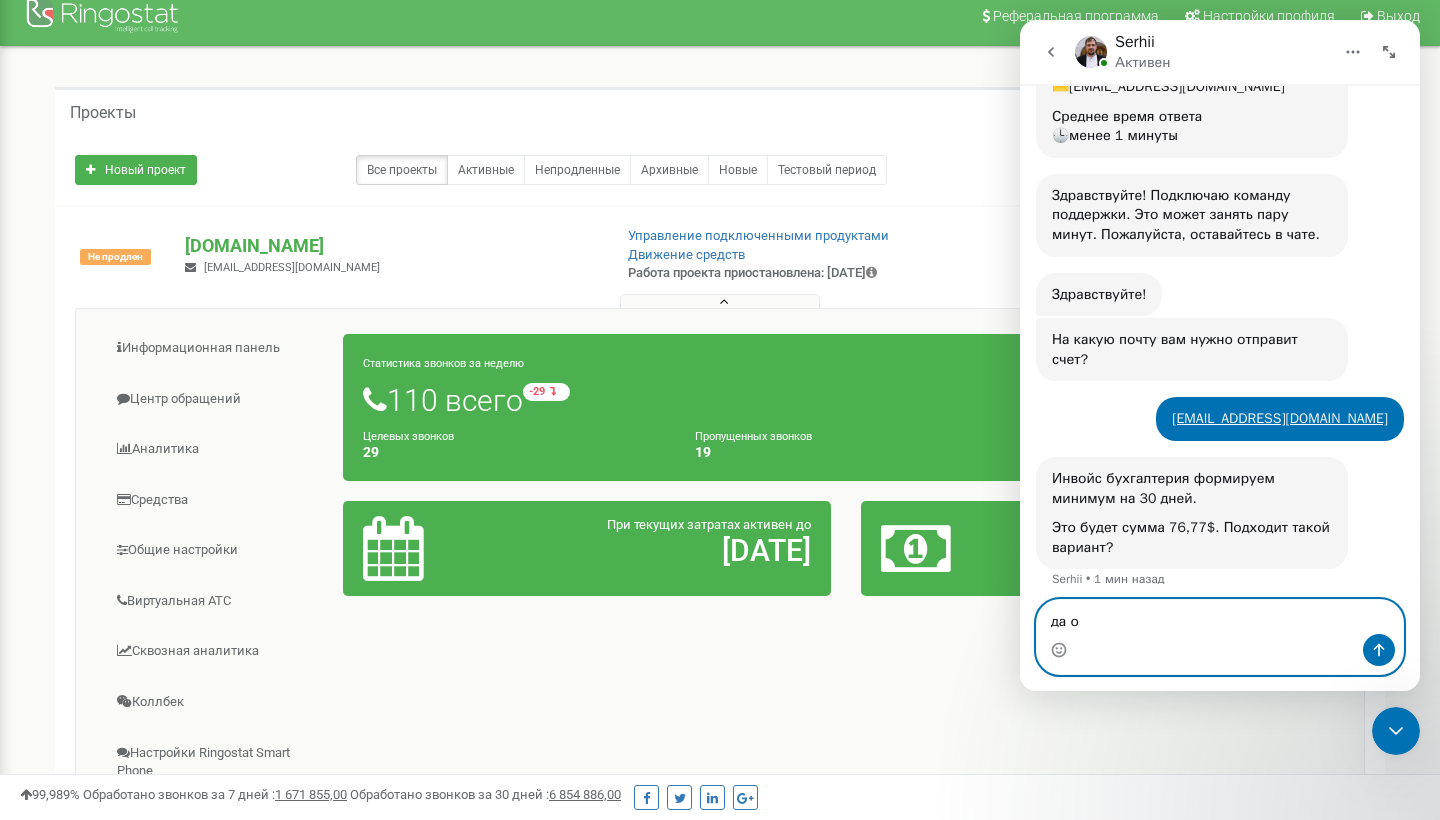 type on "да ок" 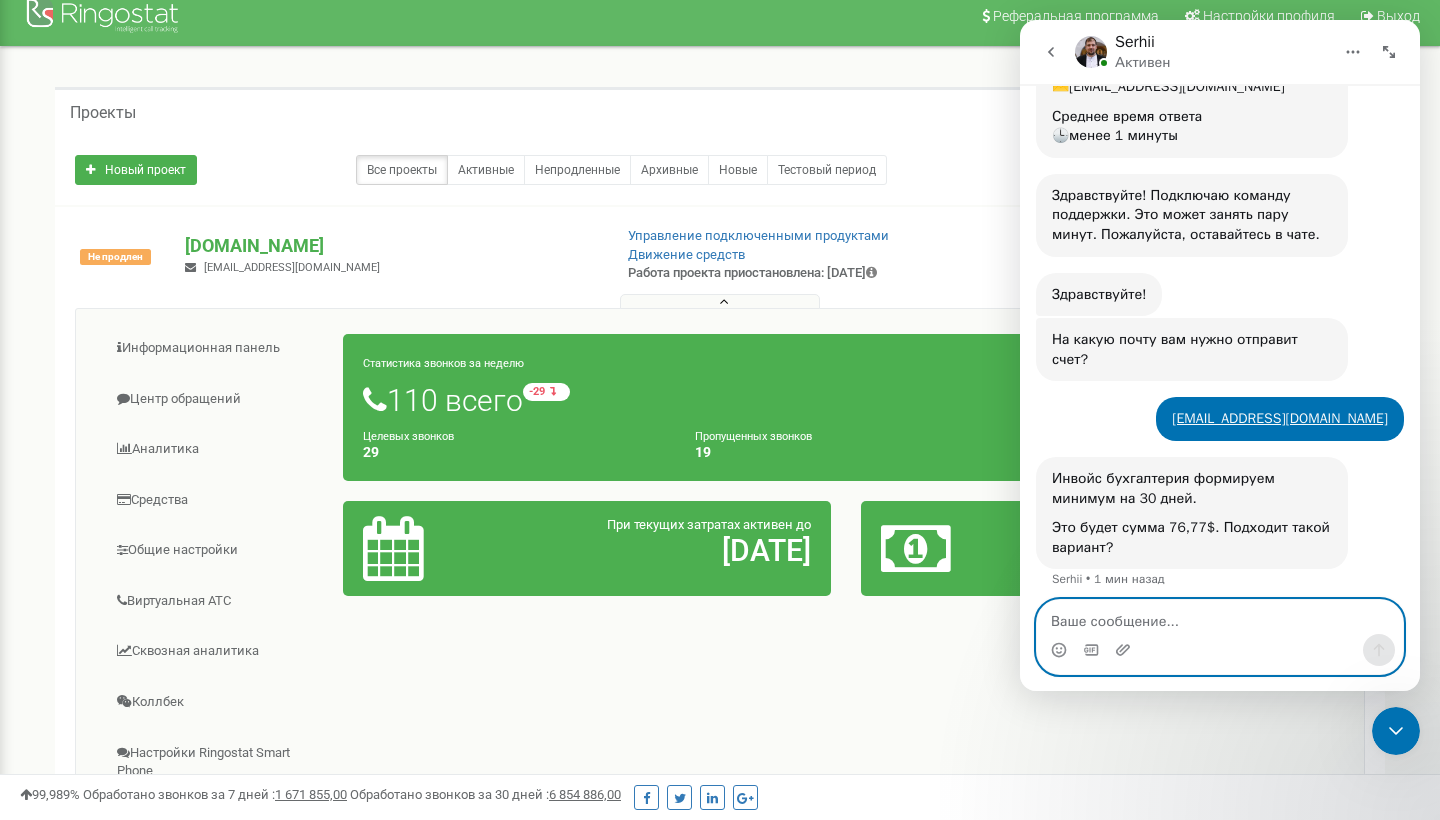 scroll, scrollTop: 0, scrollLeft: 0, axis: both 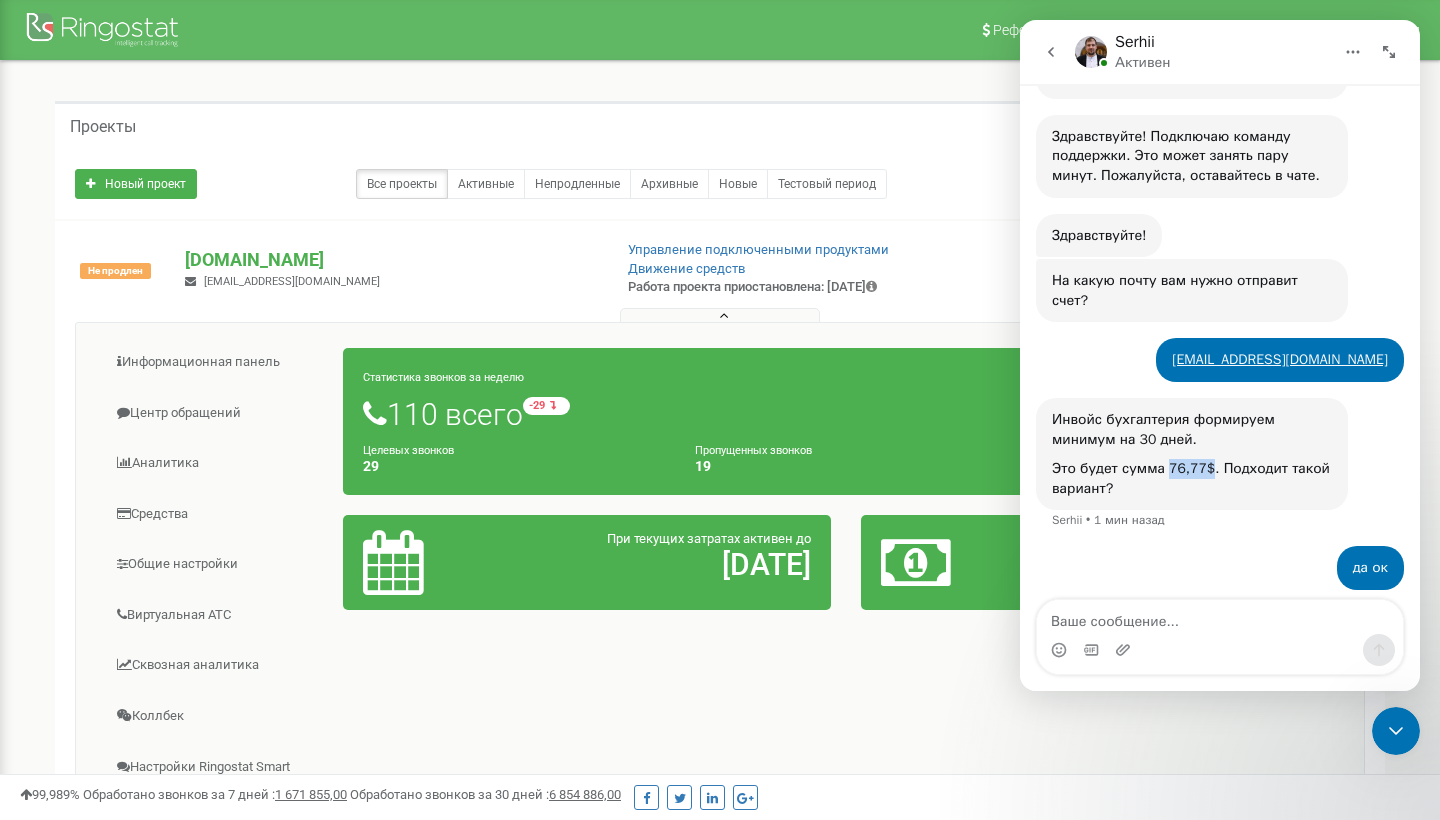 drag, startPoint x: 1215, startPoint y: 458, endPoint x: 1169, endPoint y: 457, distance: 46.010868 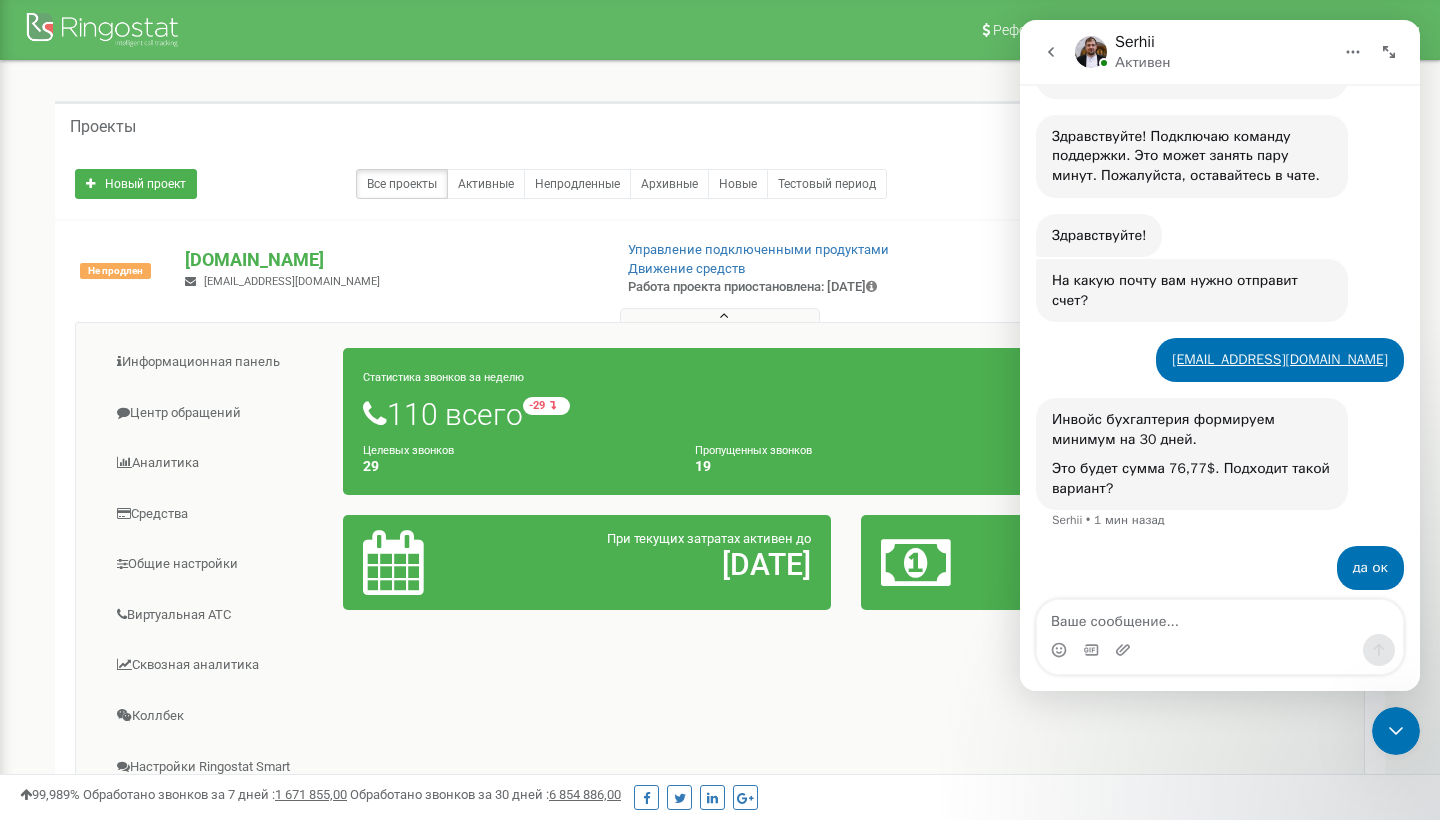 click at bounding box center (1220, 650) 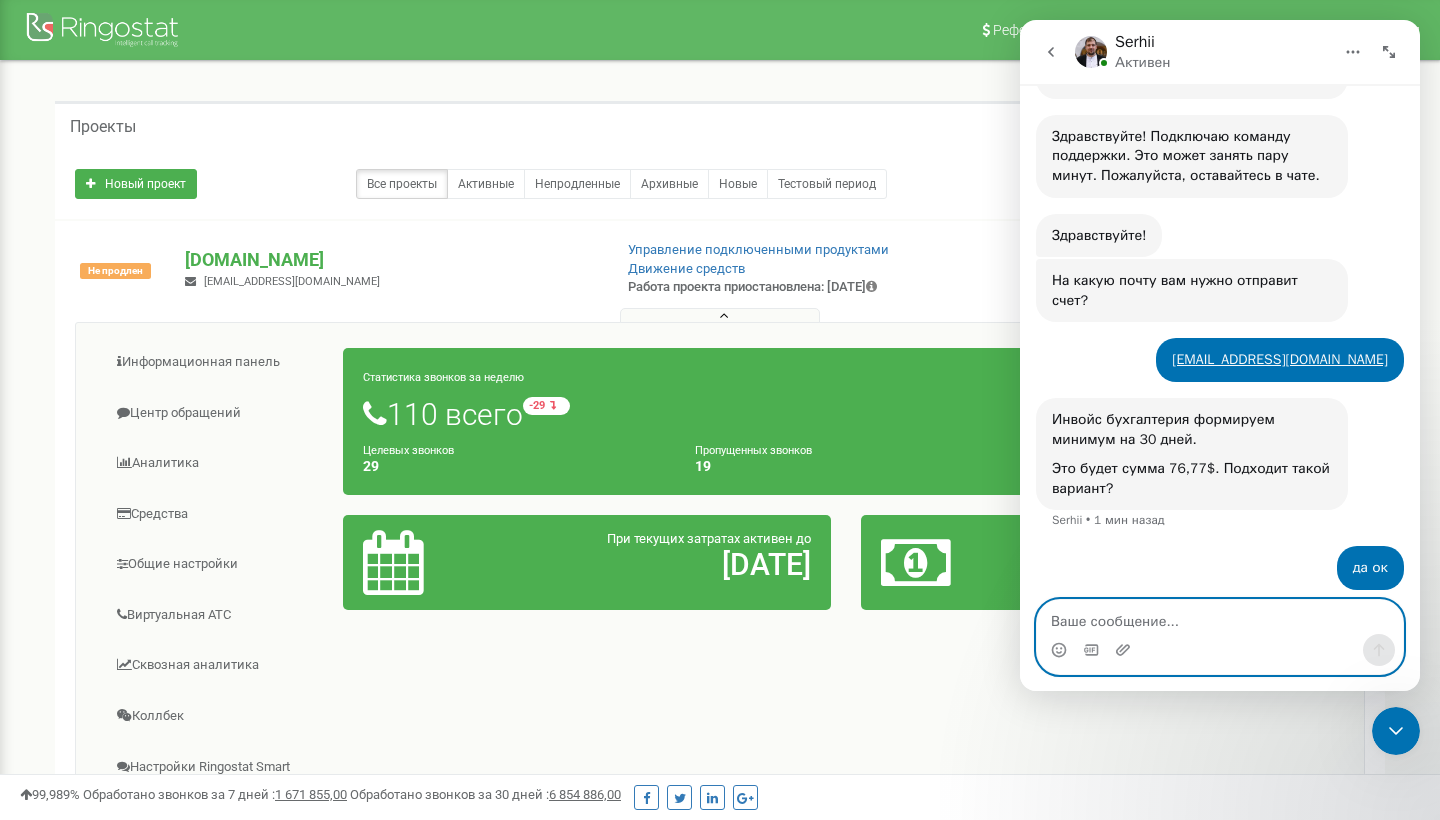 click at bounding box center (1220, 617) 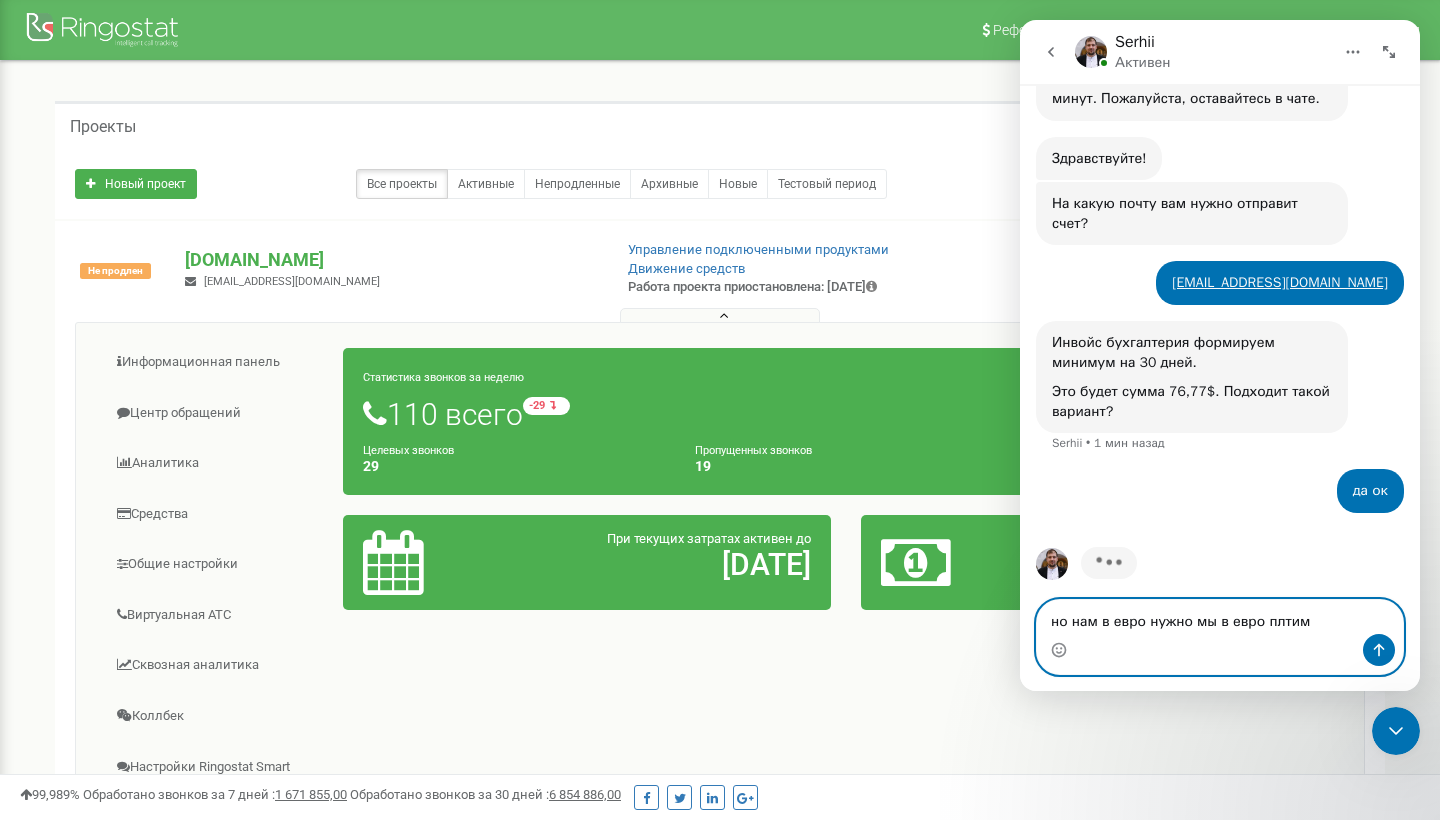 type on "но нам в евро нужно мы в евро платим" 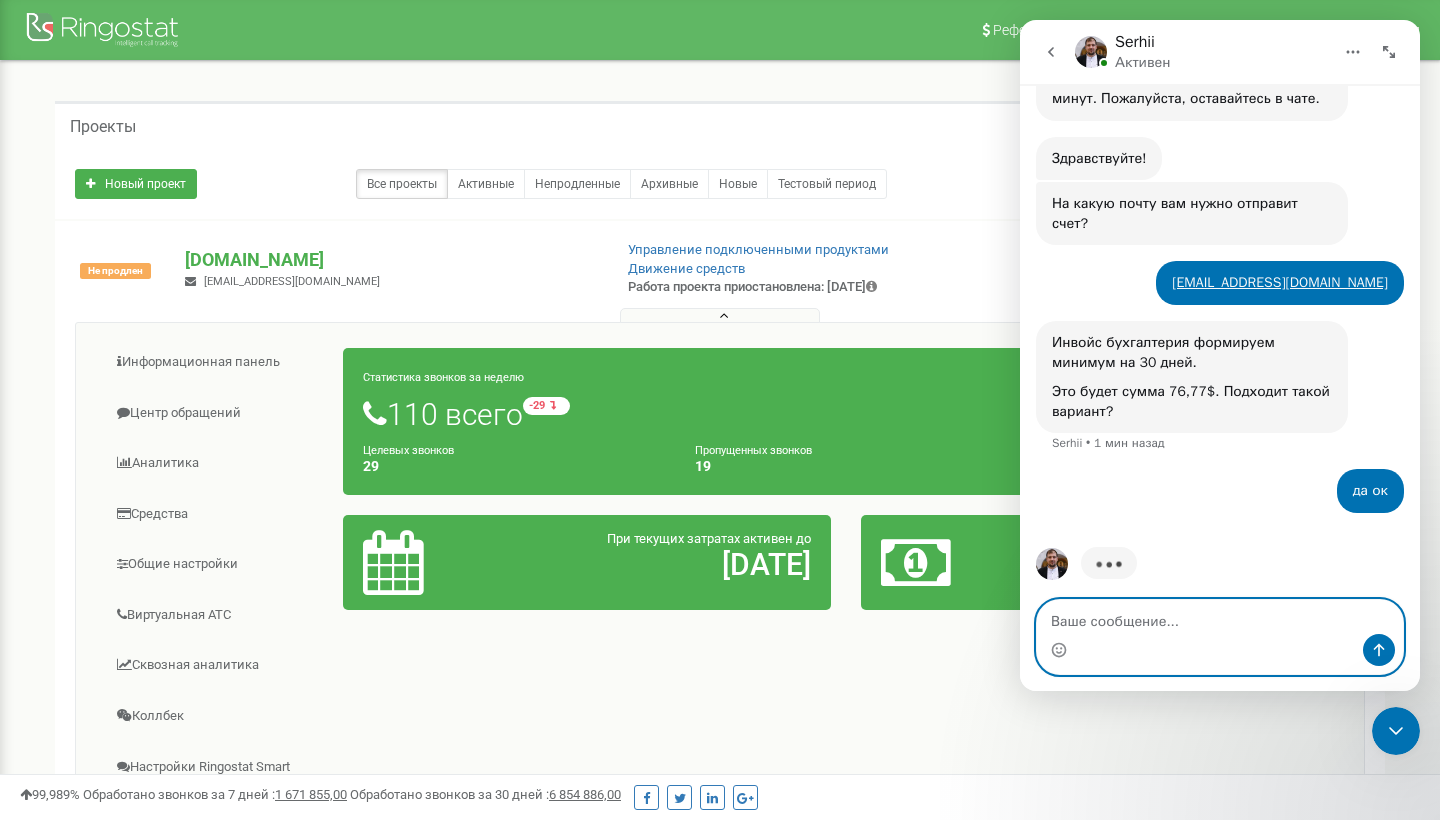 scroll, scrollTop: 463, scrollLeft: 0, axis: vertical 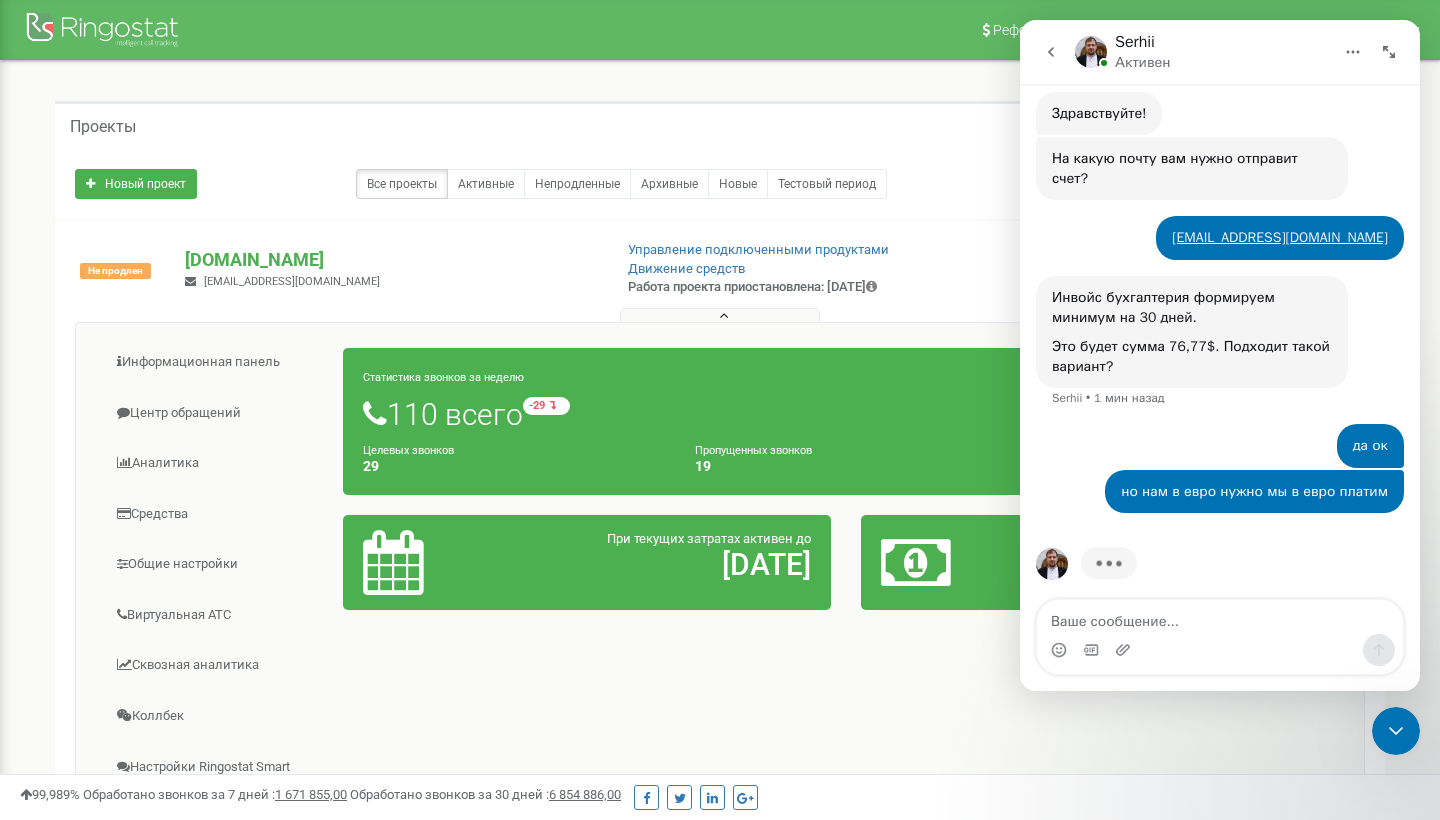 click on "да ок Марк    •   Только что" at bounding box center (1220, 447) 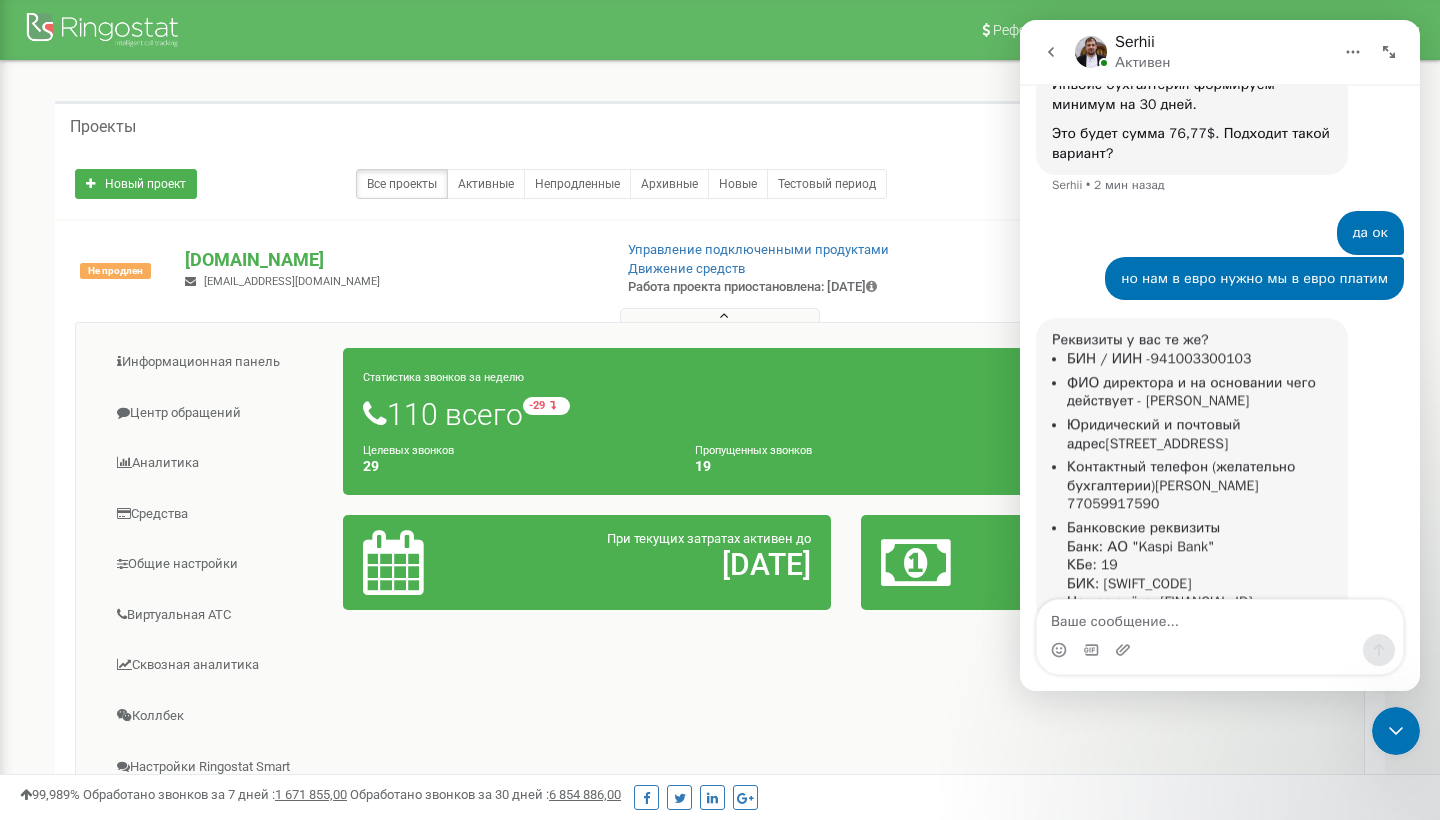 scroll, scrollTop: 758, scrollLeft: 0, axis: vertical 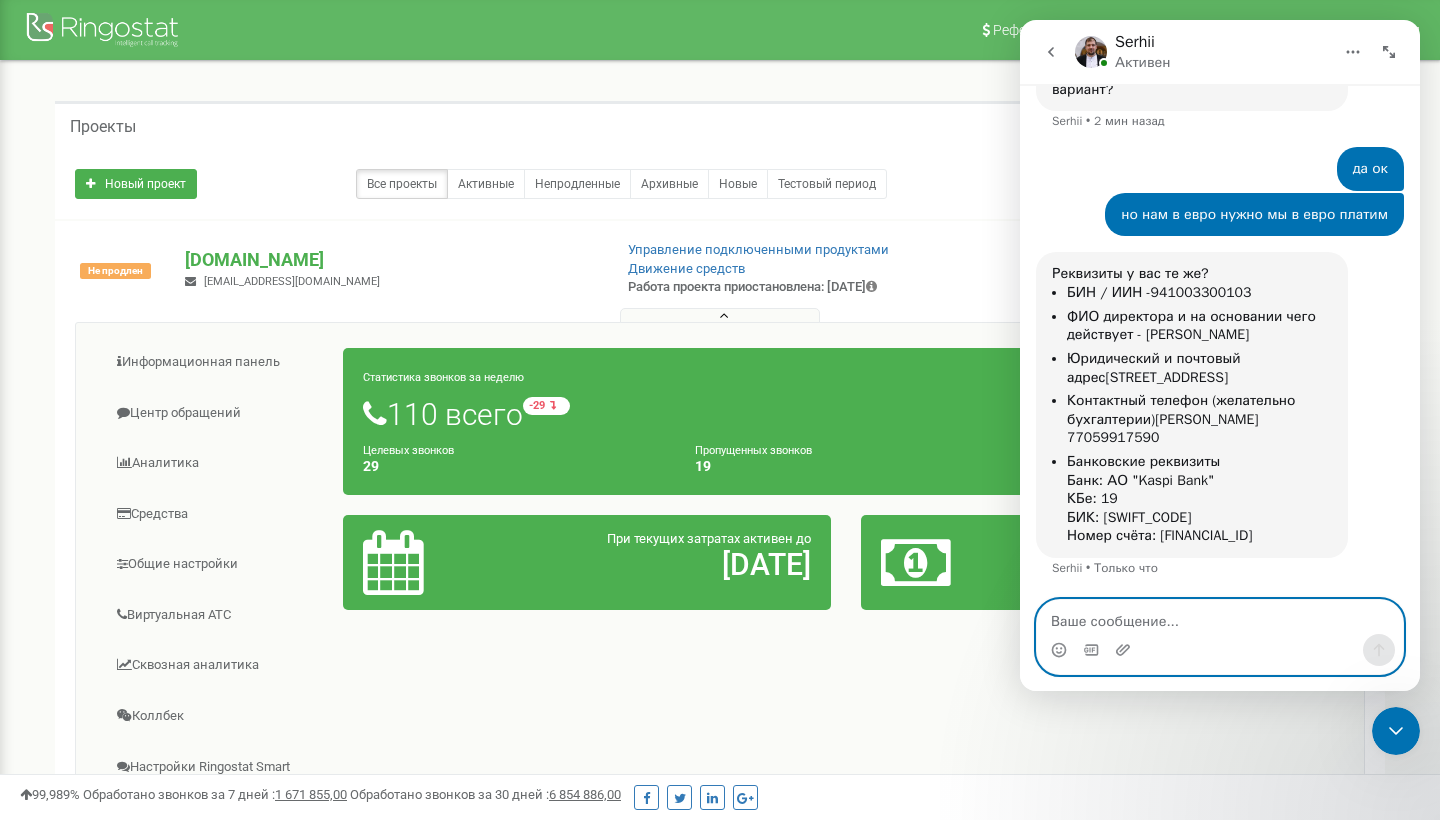 click at bounding box center (1220, 617) 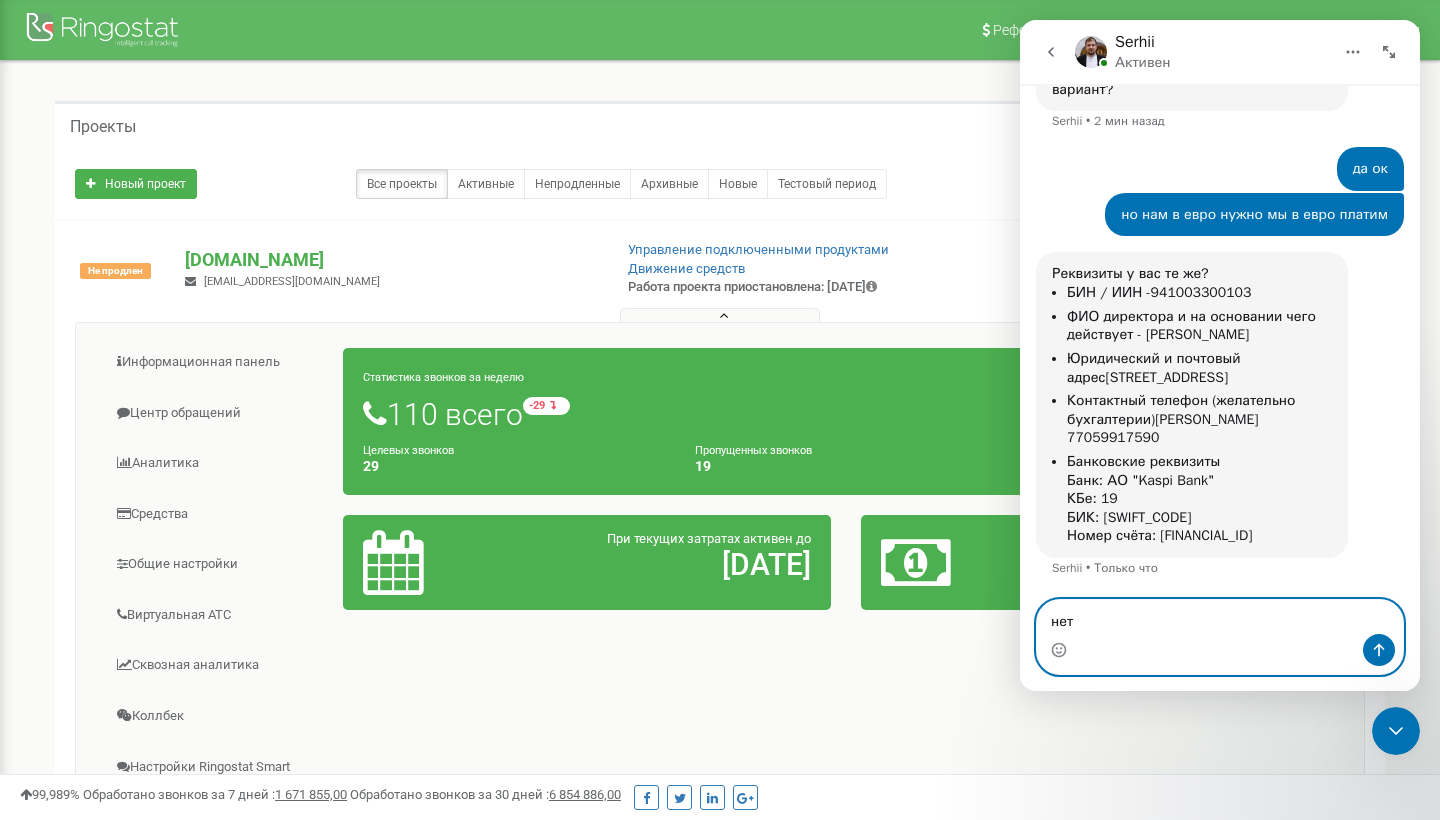 type on "нет" 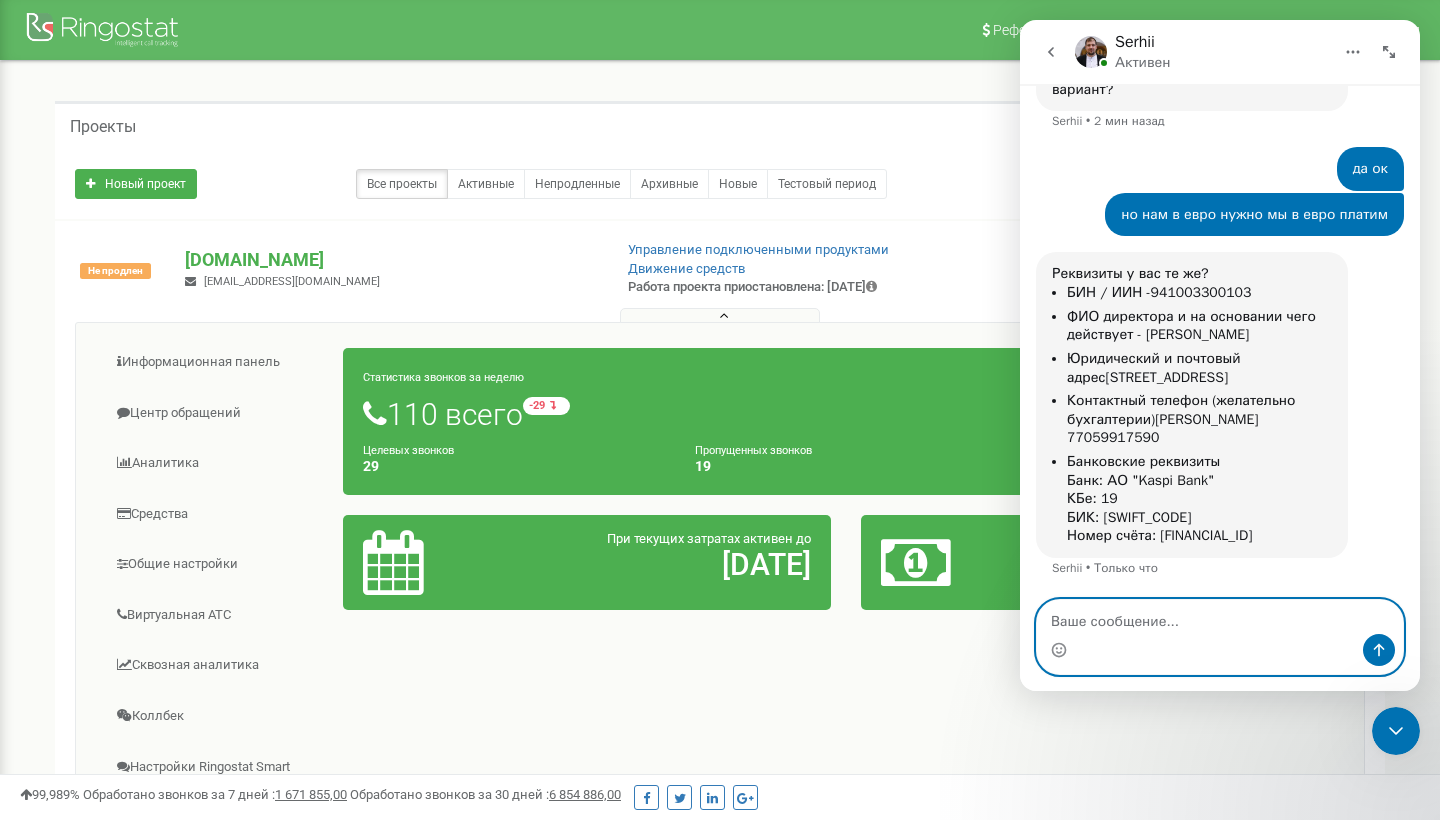 scroll, scrollTop: 817, scrollLeft: 0, axis: vertical 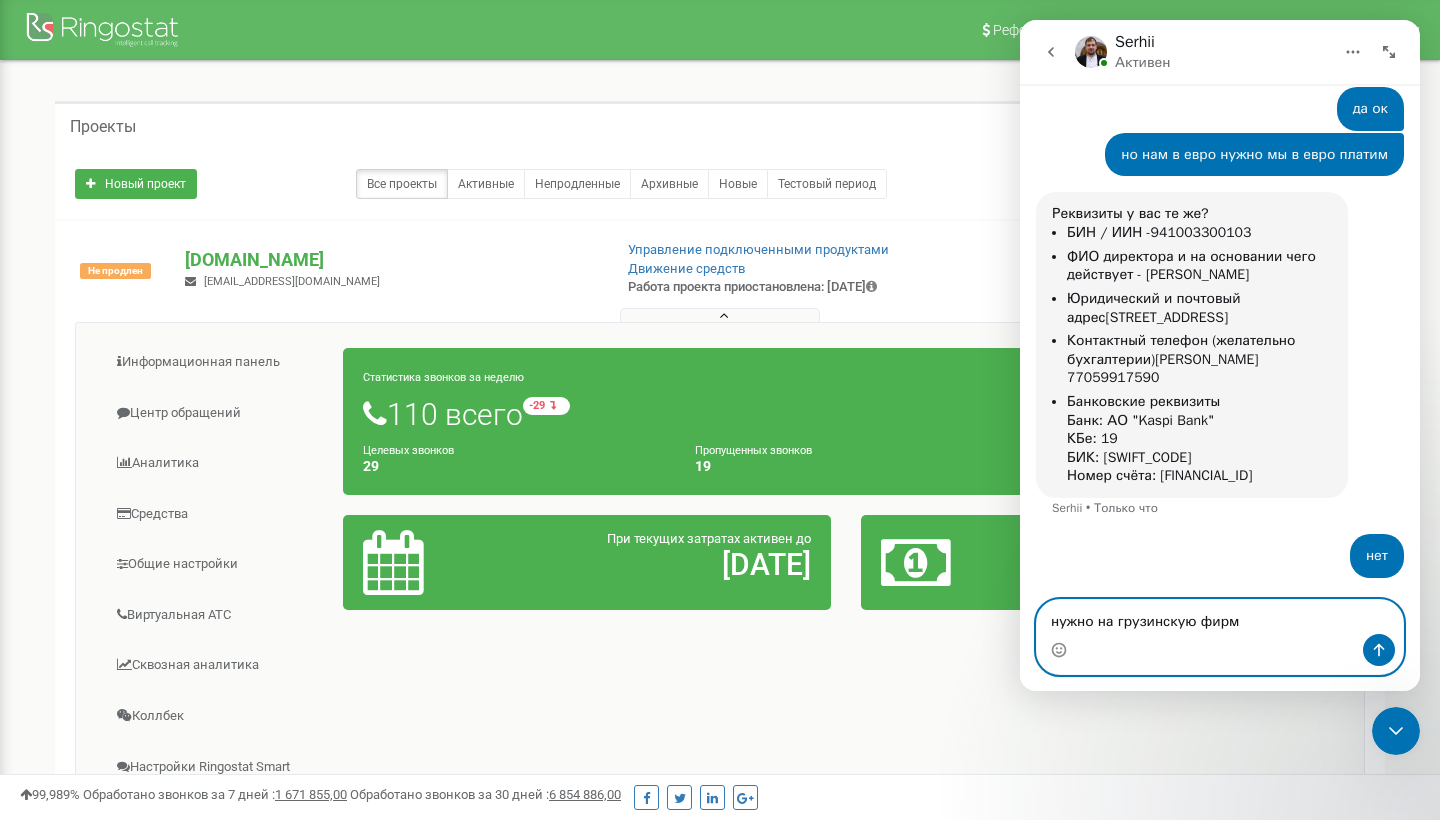 type on "нужно на грузинскую фирму" 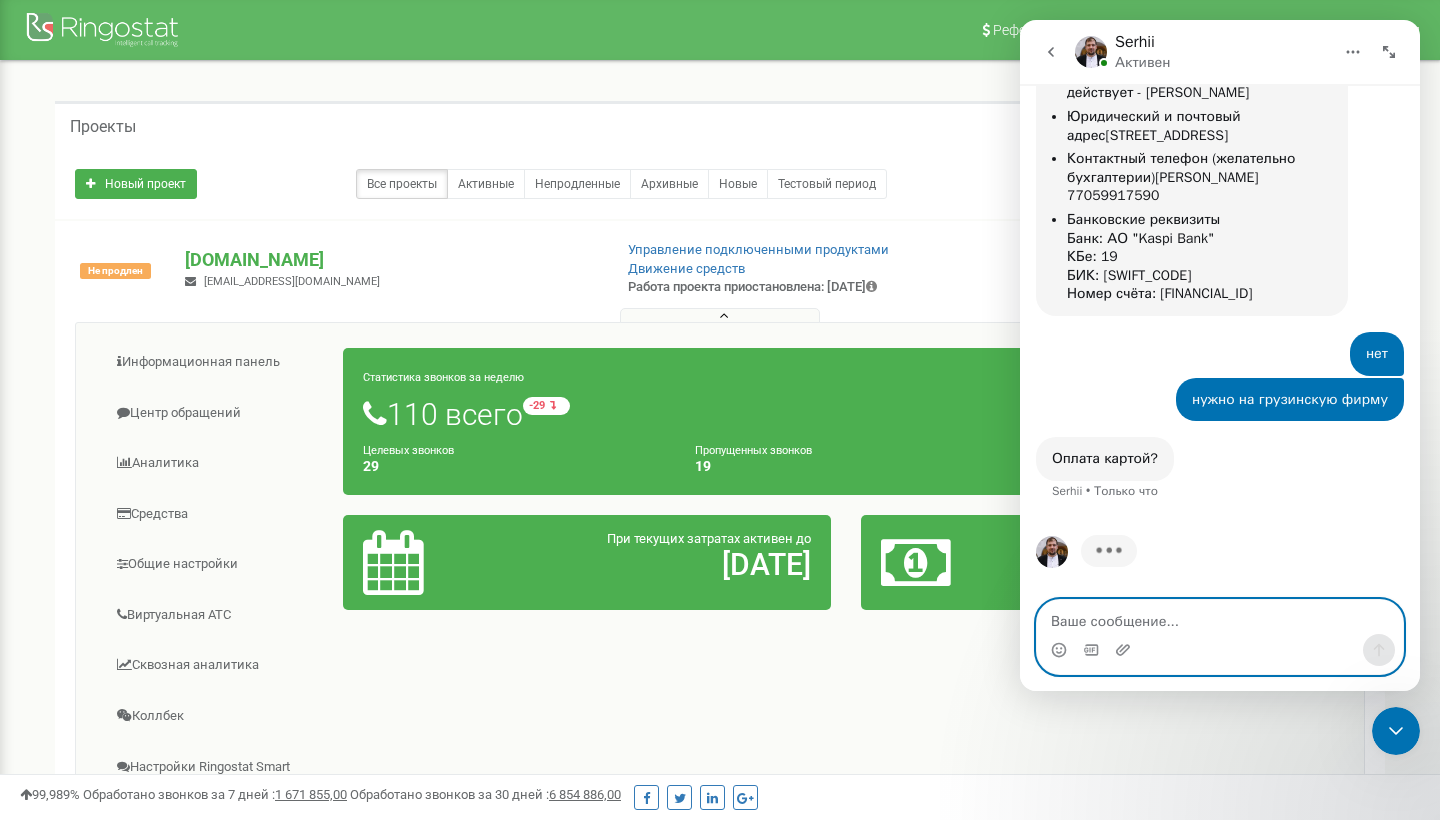 scroll, scrollTop: 998, scrollLeft: 0, axis: vertical 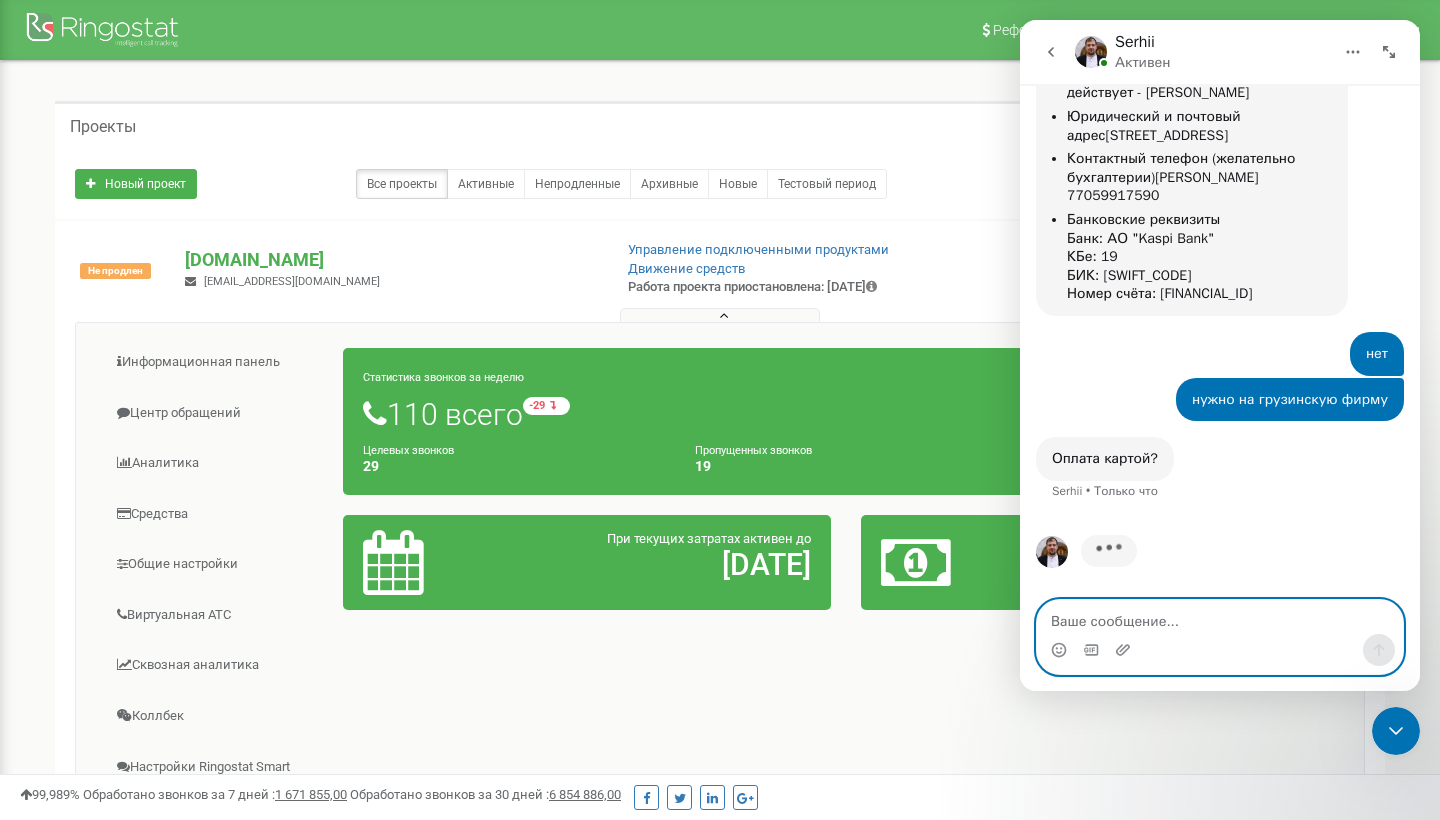 click at bounding box center (1220, 617) 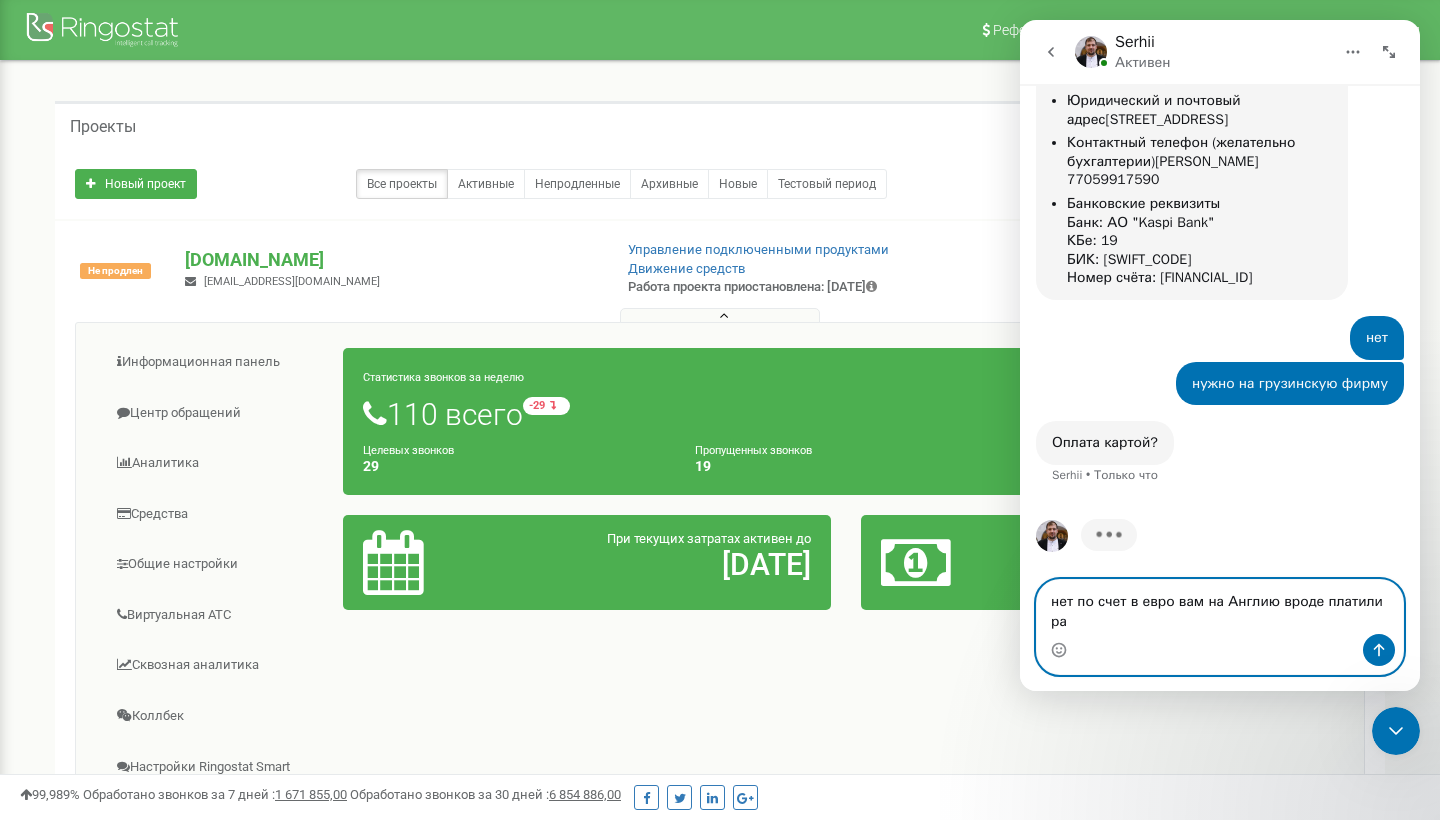 scroll, scrollTop: 1018, scrollLeft: 0, axis: vertical 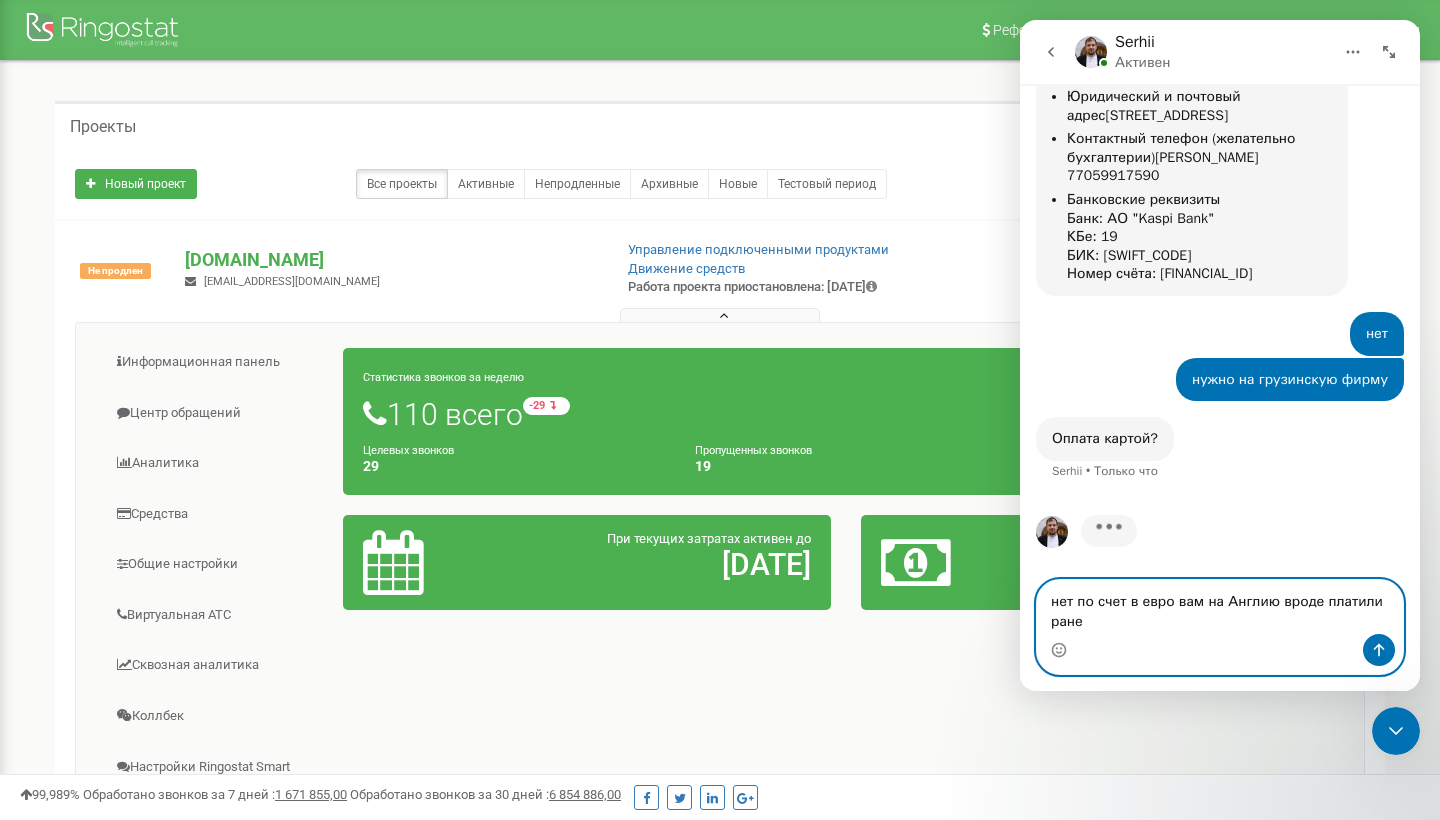 type on "нет по счет в евро вам на Англию вроде платили ранее" 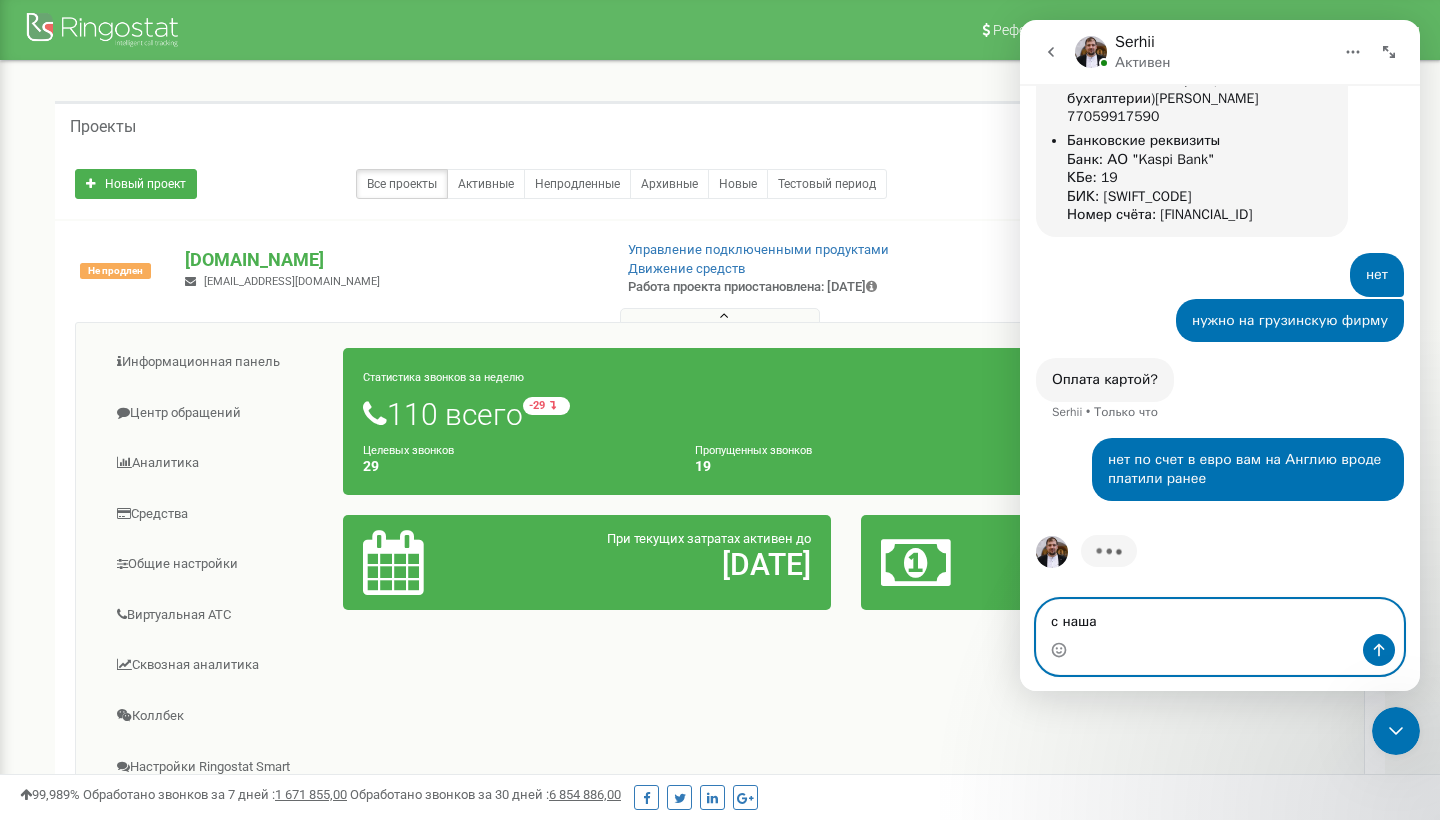 scroll, scrollTop: 999, scrollLeft: 0, axis: vertical 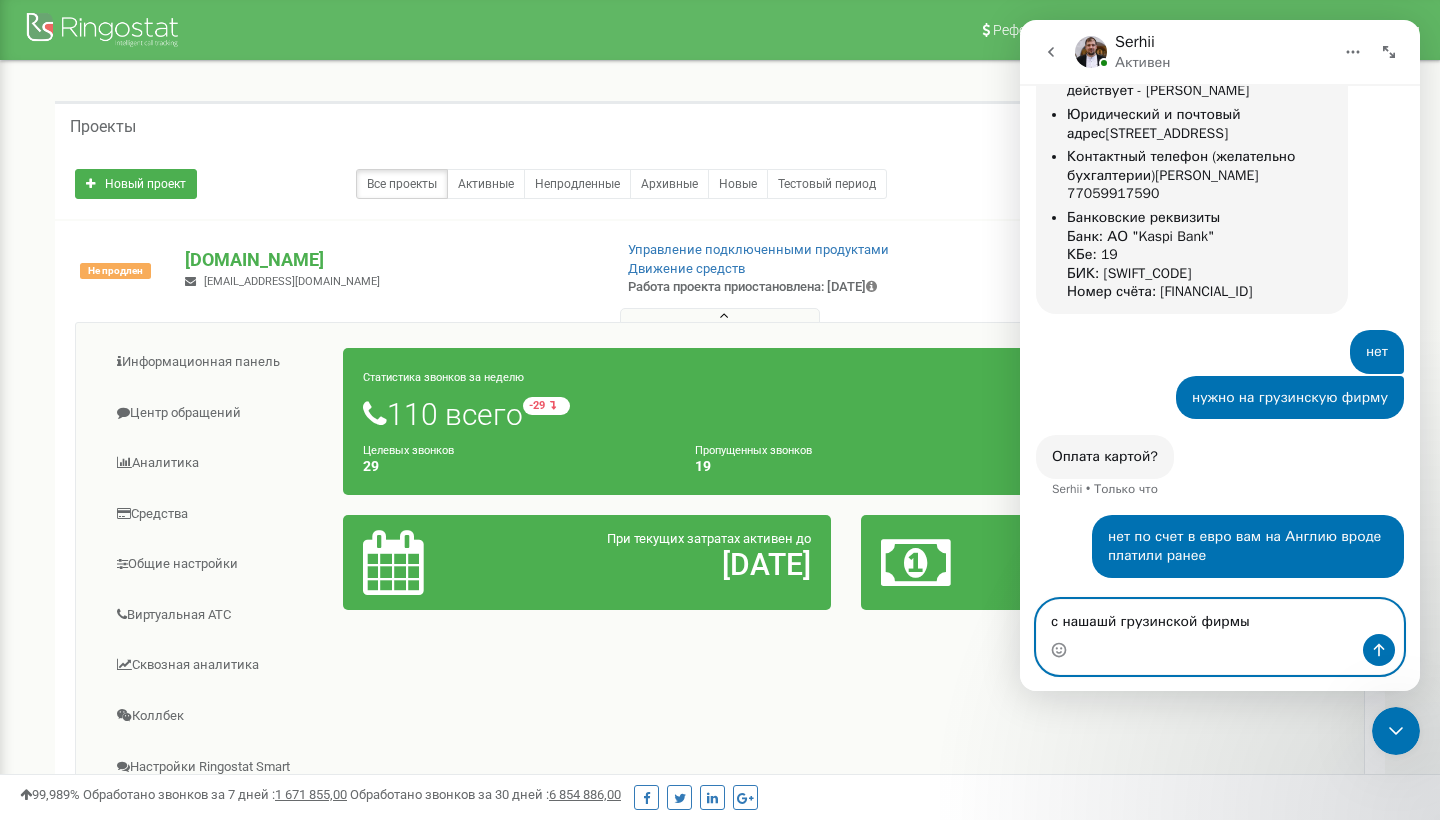 click on "с нашашй грузинской фирмы" at bounding box center [1220, 617] 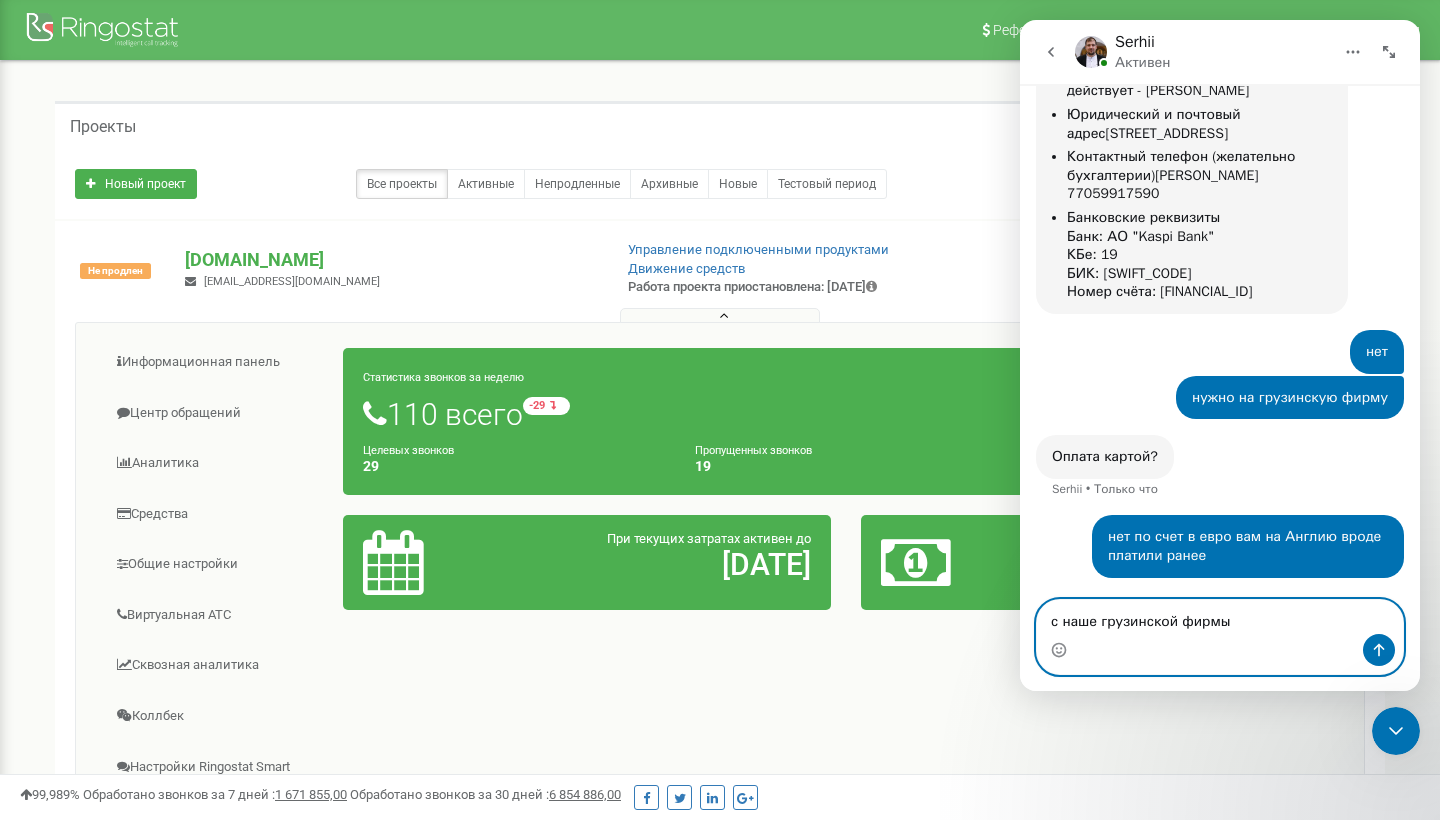 type on "с нашей грузинской фирмы" 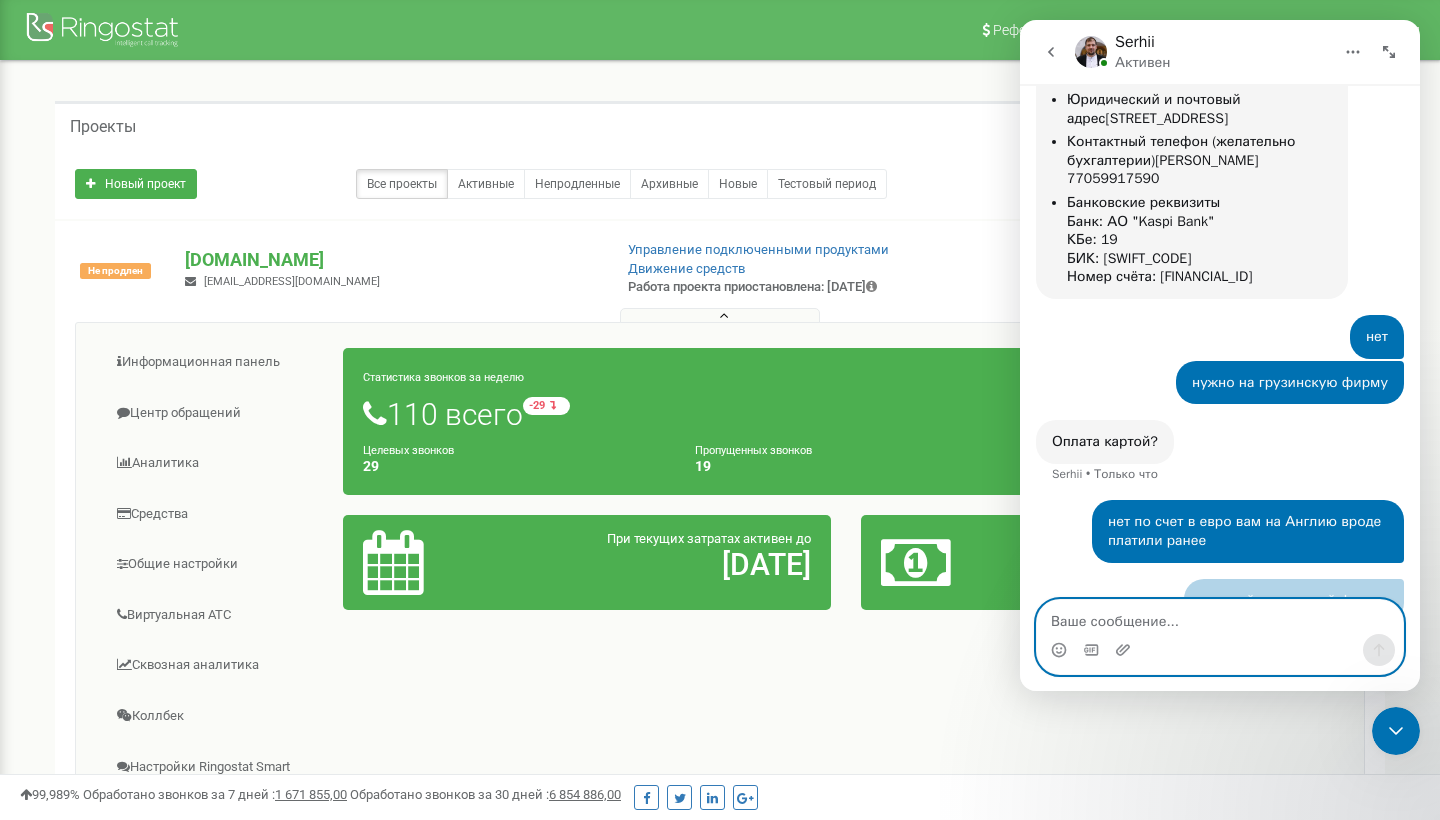 scroll, scrollTop: 1044, scrollLeft: 0, axis: vertical 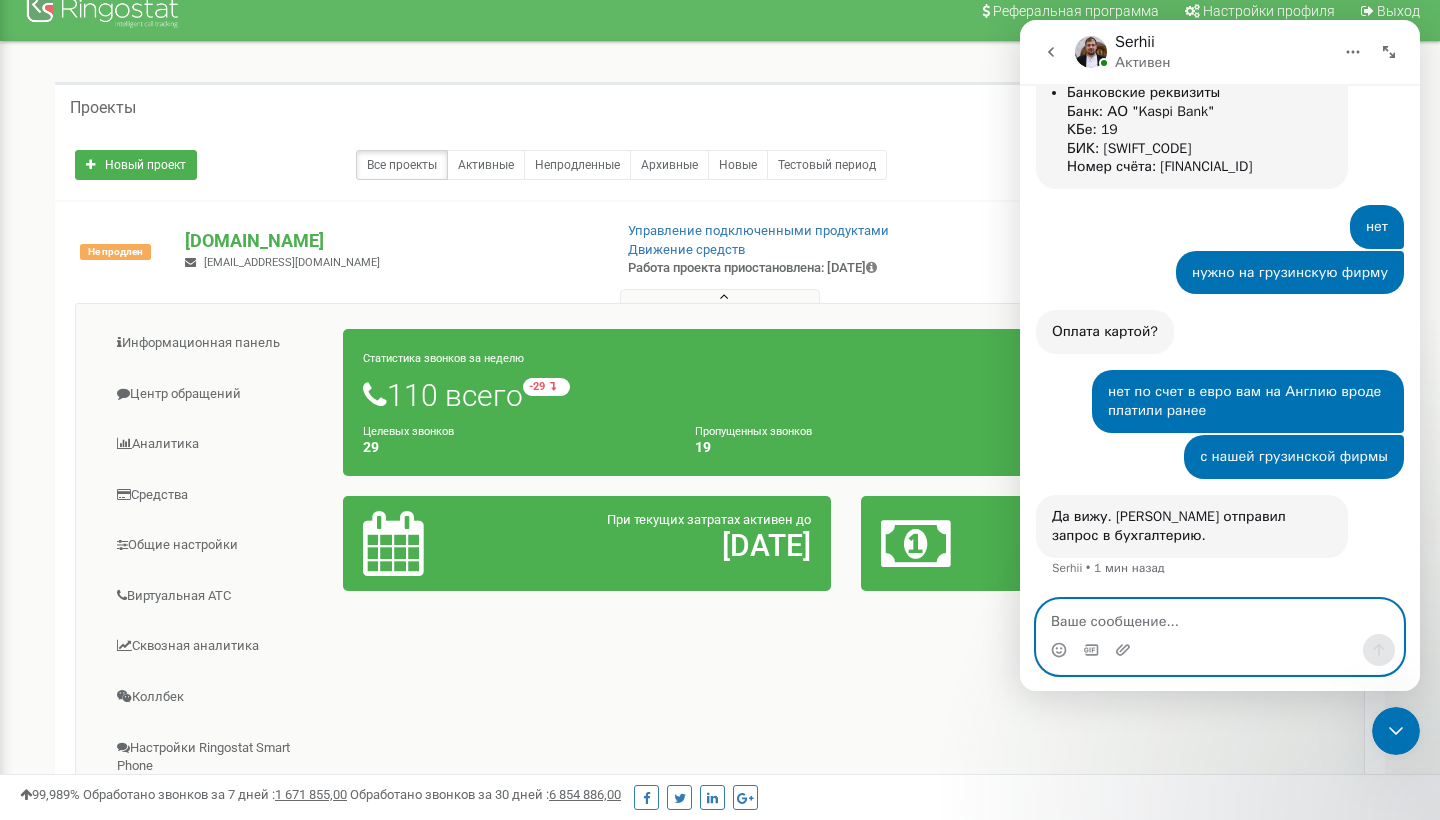 click at bounding box center (1220, 617) 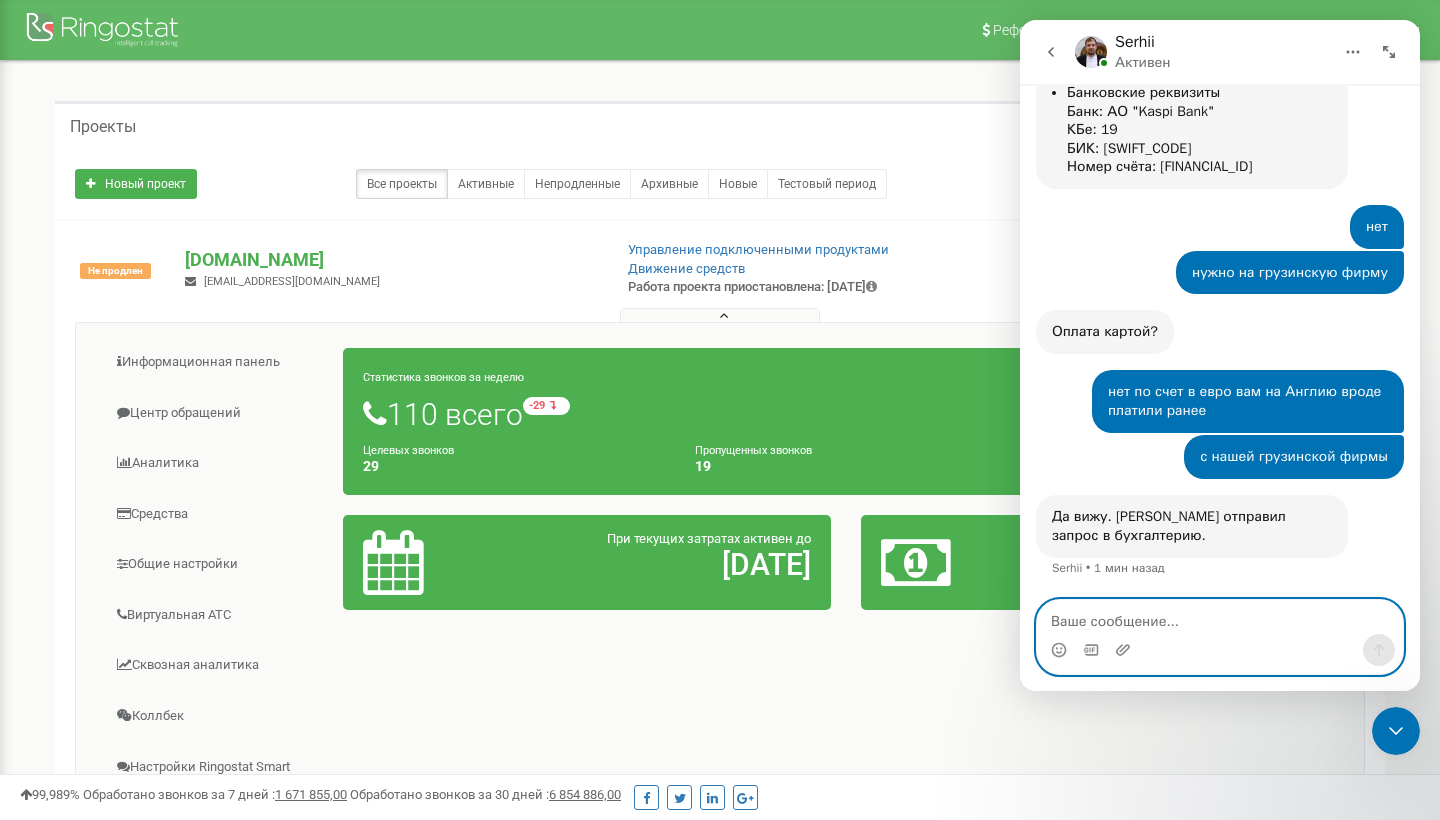 scroll, scrollTop: 0, scrollLeft: 0, axis: both 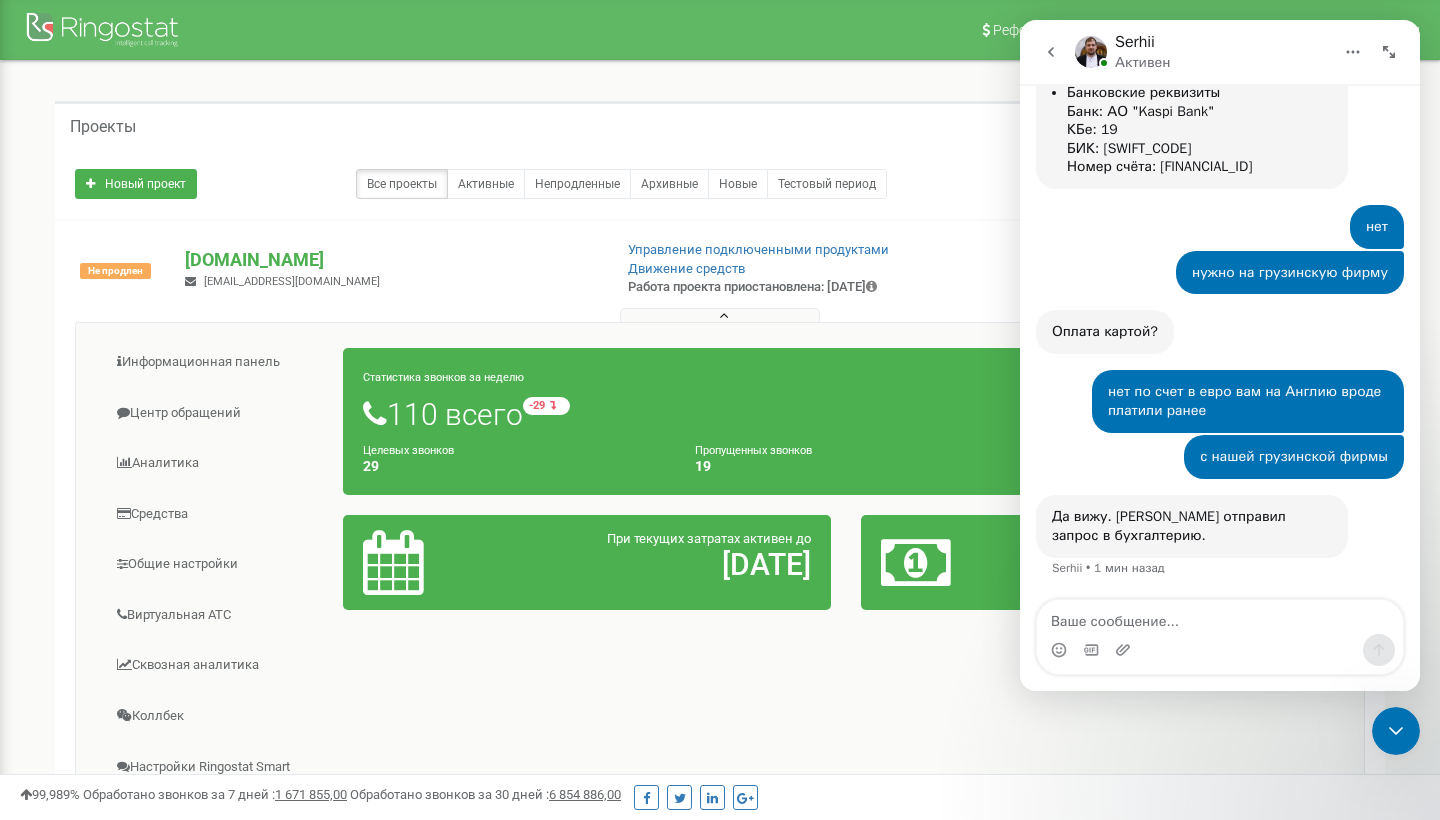 click on "Проекты" at bounding box center (720, 125) 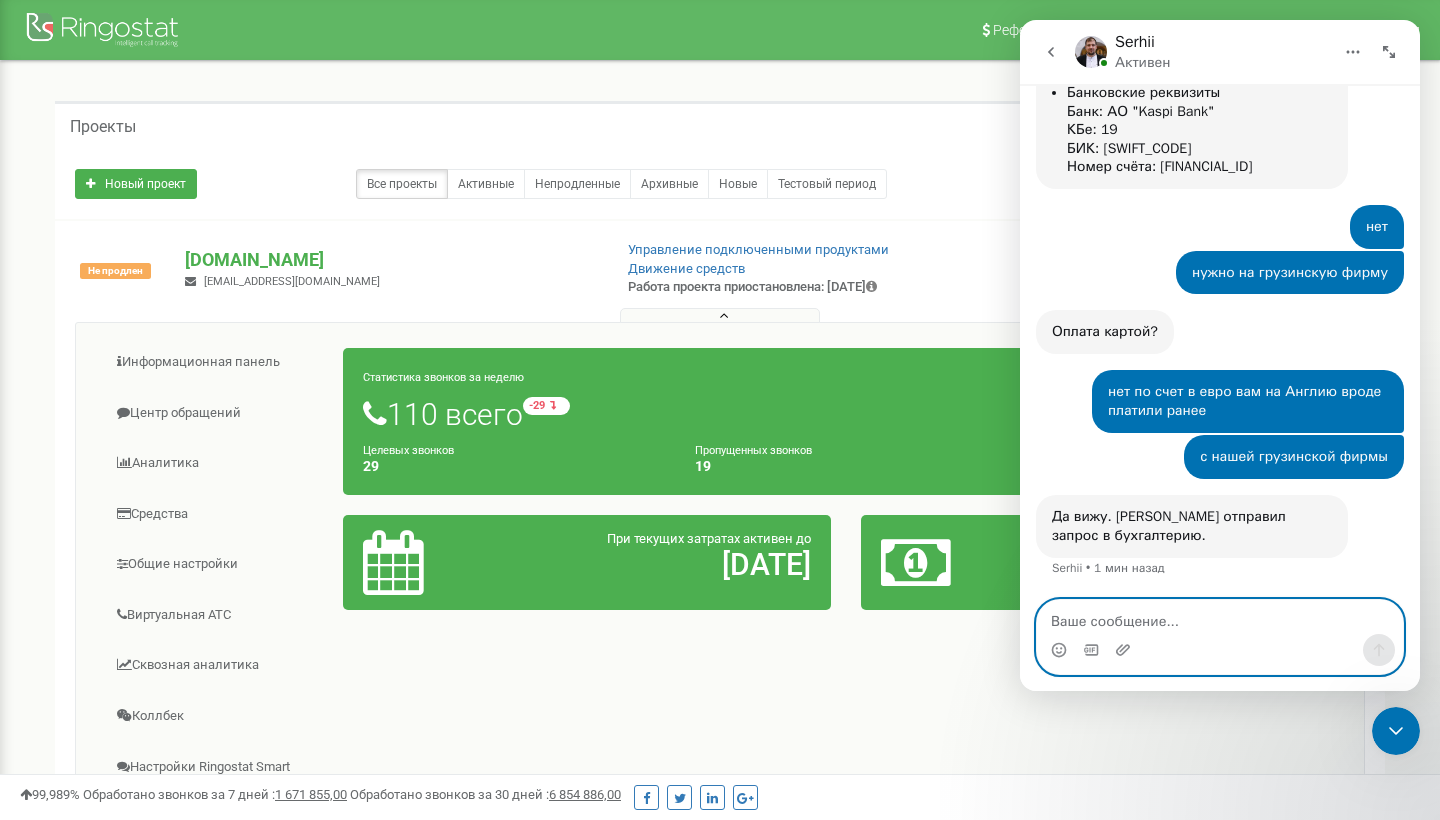 click at bounding box center (1220, 617) 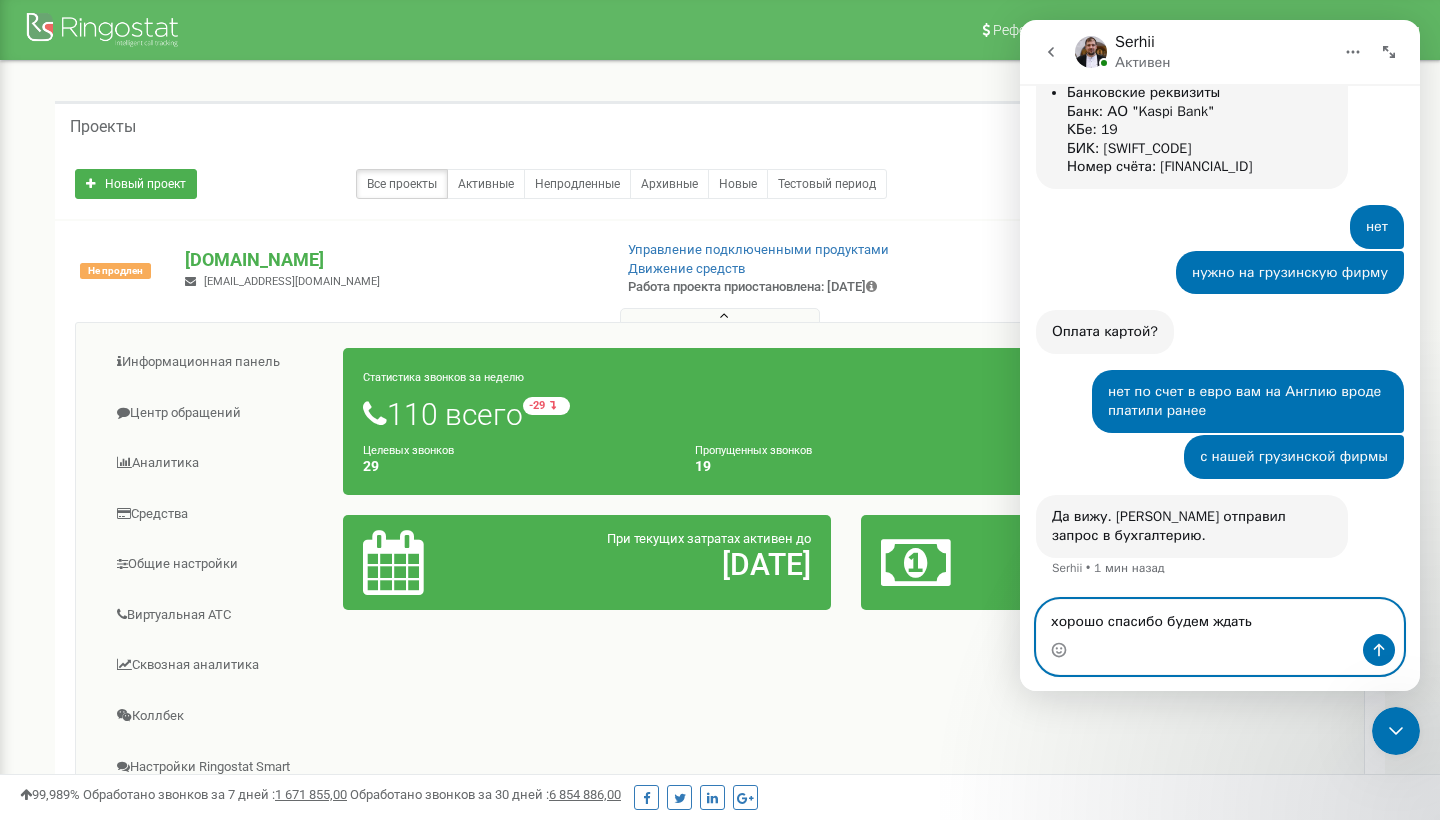type on "хорошо спасибо будем ждать" 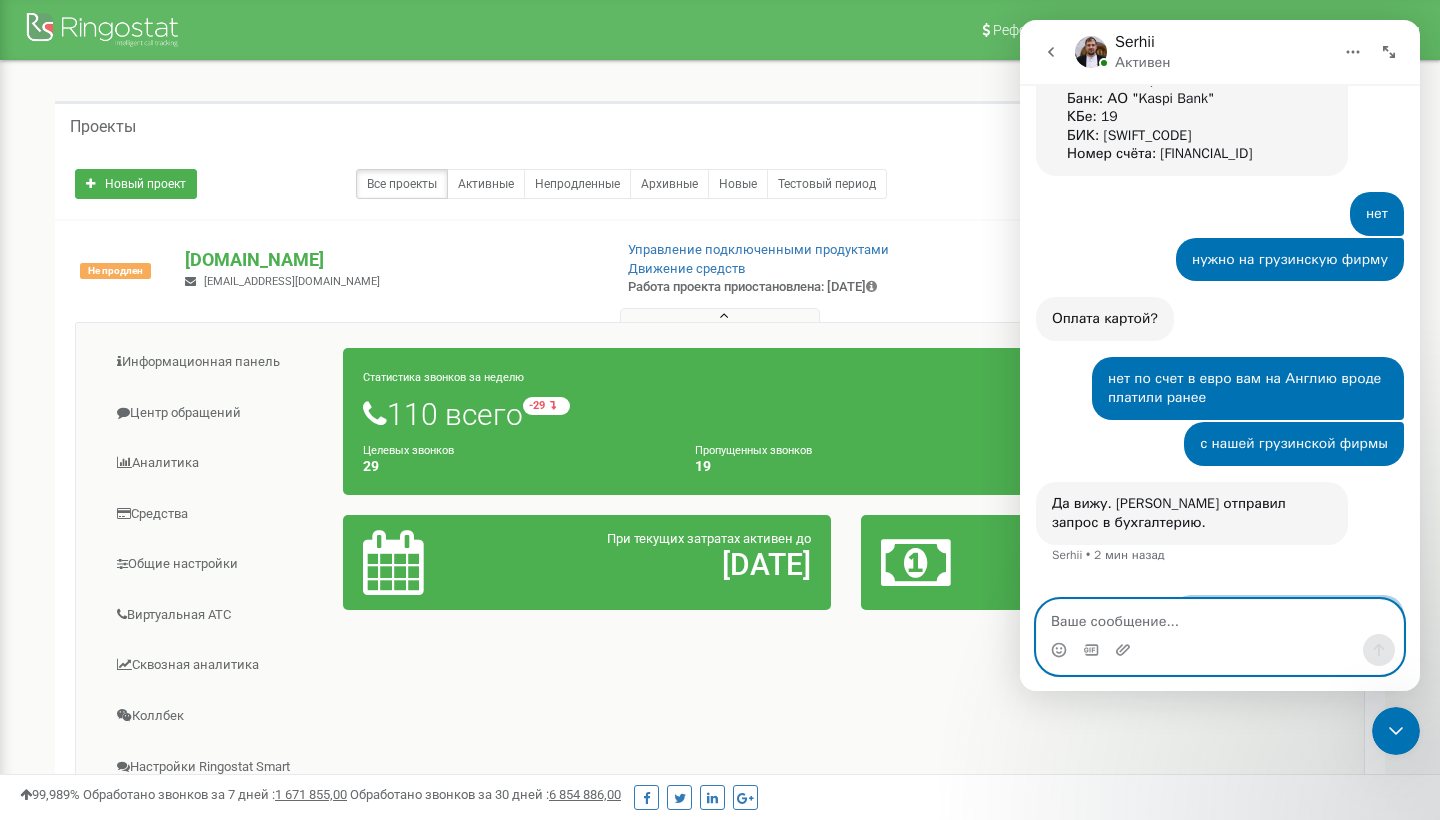 scroll, scrollTop: 1181, scrollLeft: 0, axis: vertical 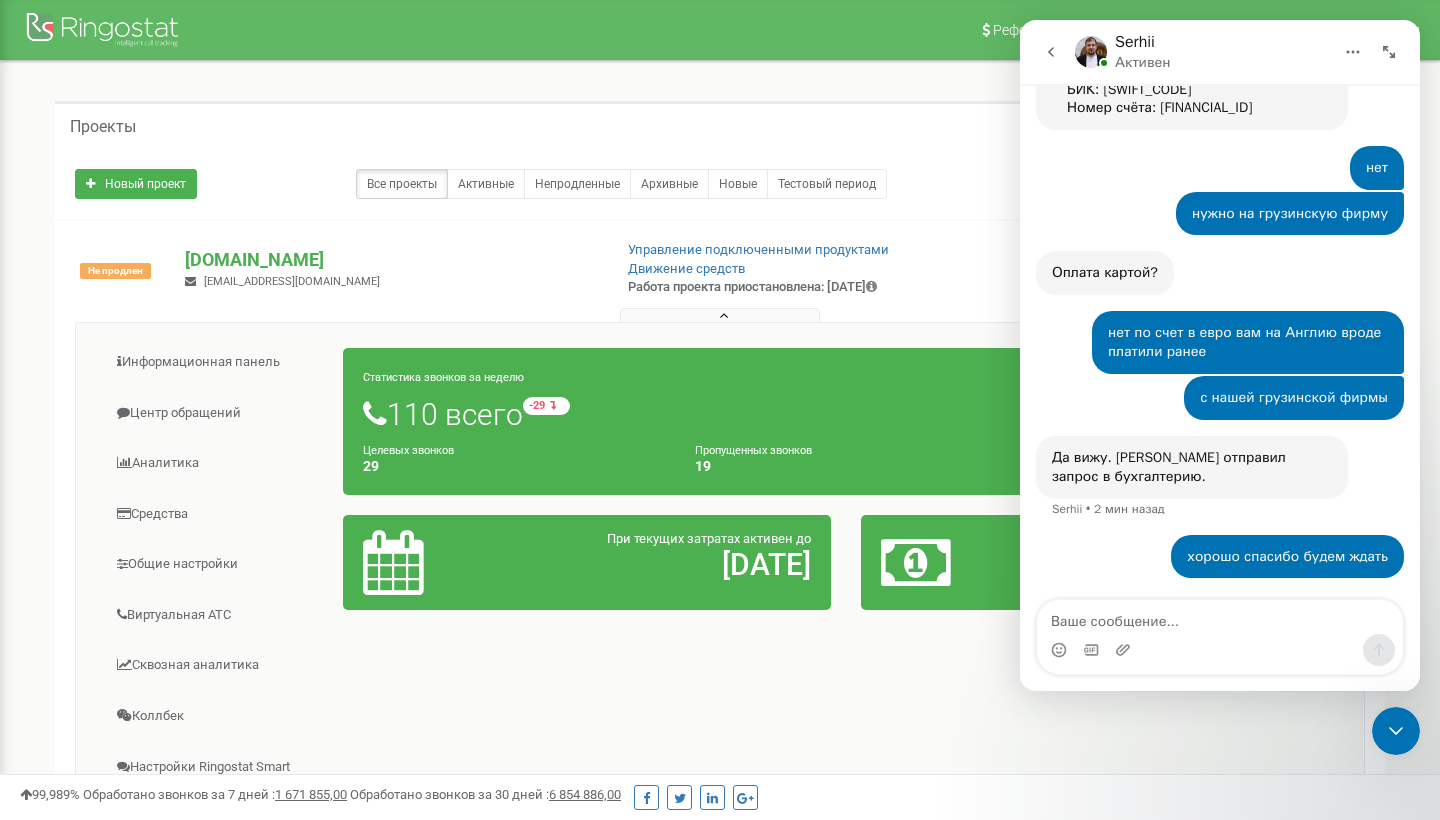 click at bounding box center (1051, 52) 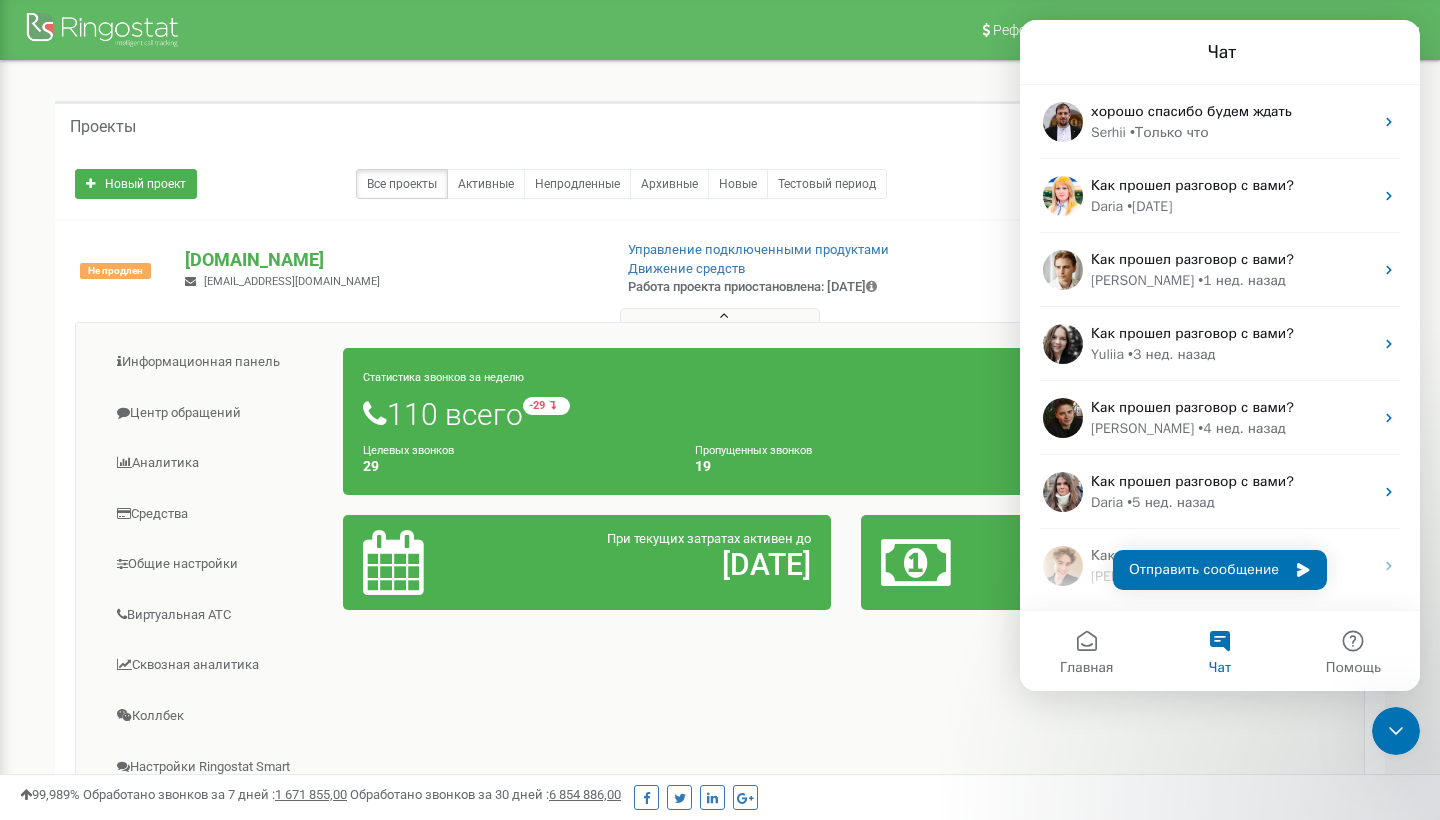 click at bounding box center (1396, 731) 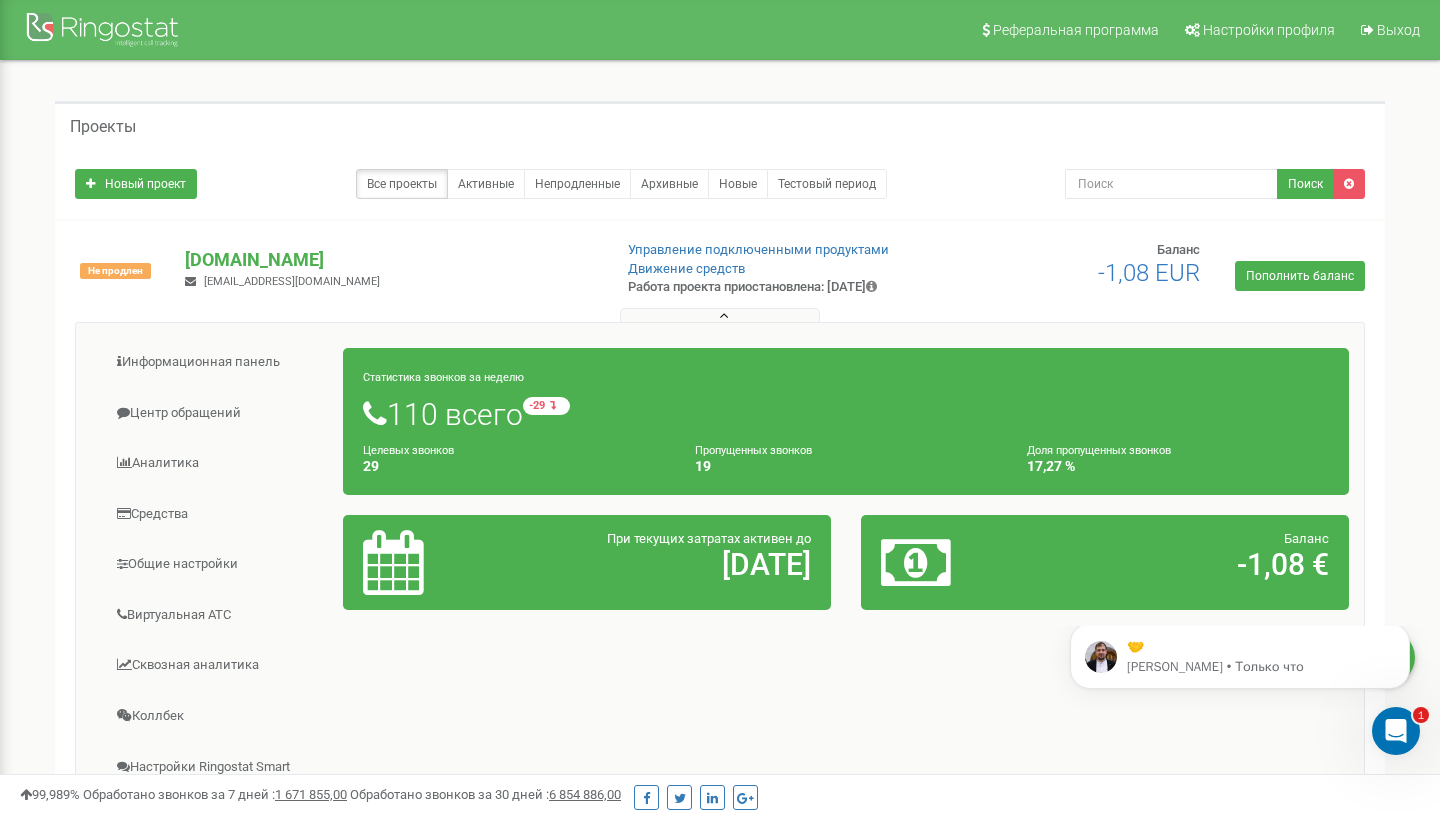 scroll, scrollTop: 0, scrollLeft: 0, axis: both 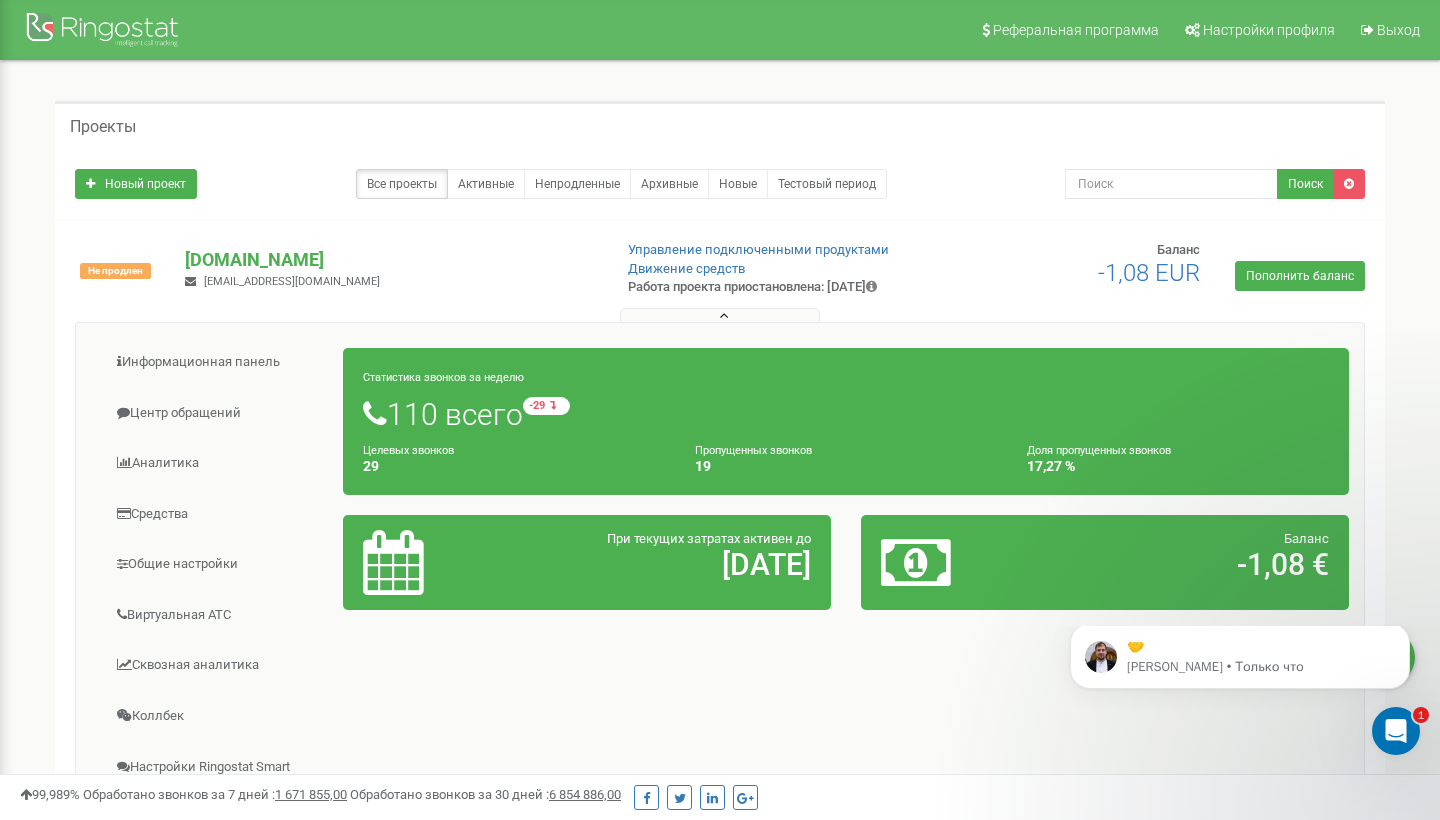 click 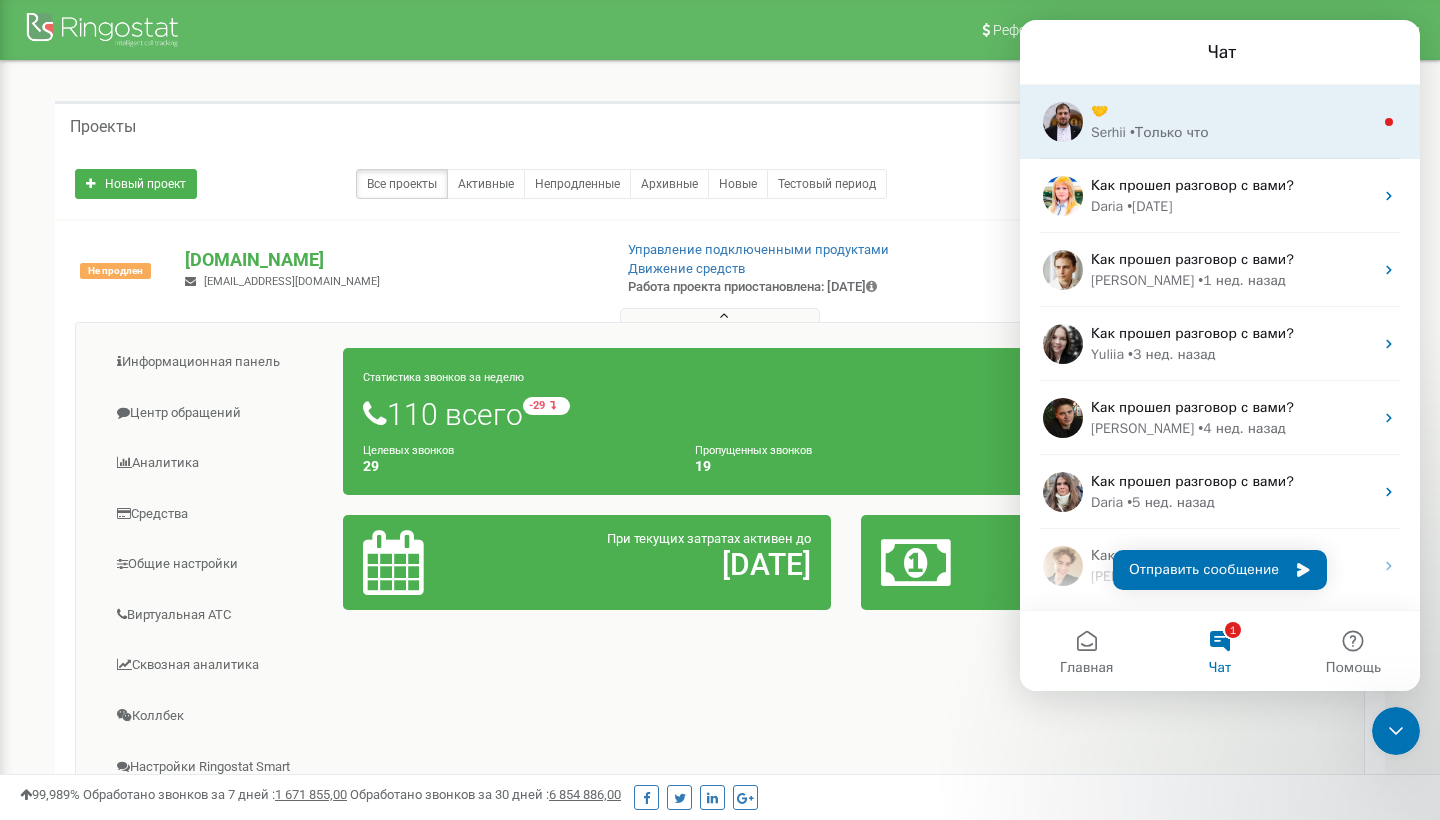 click on "Serhii •  Только что" at bounding box center (1232, 132) 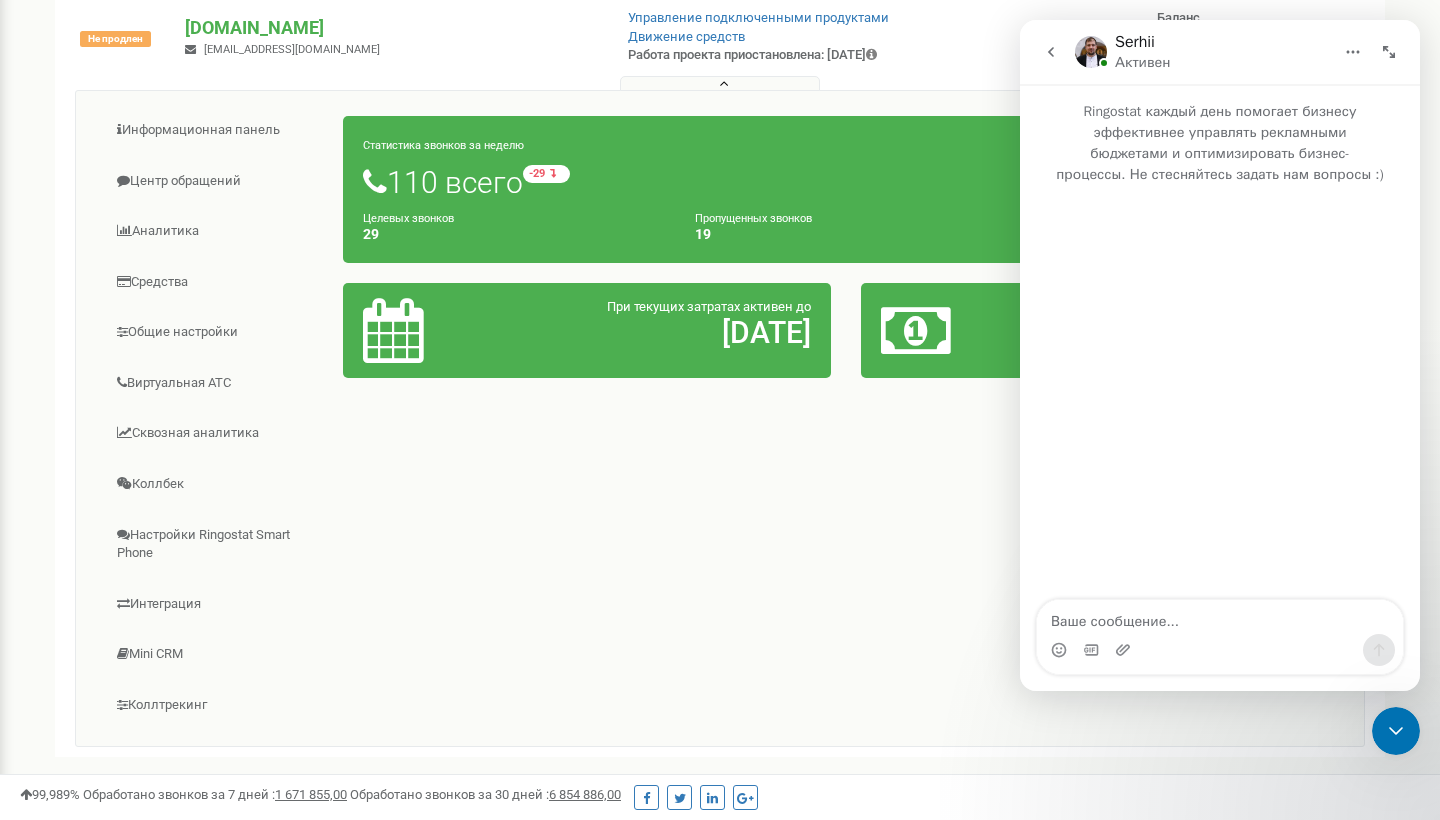 scroll, scrollTop: 3, scrollLeft: 0, axis: vertical 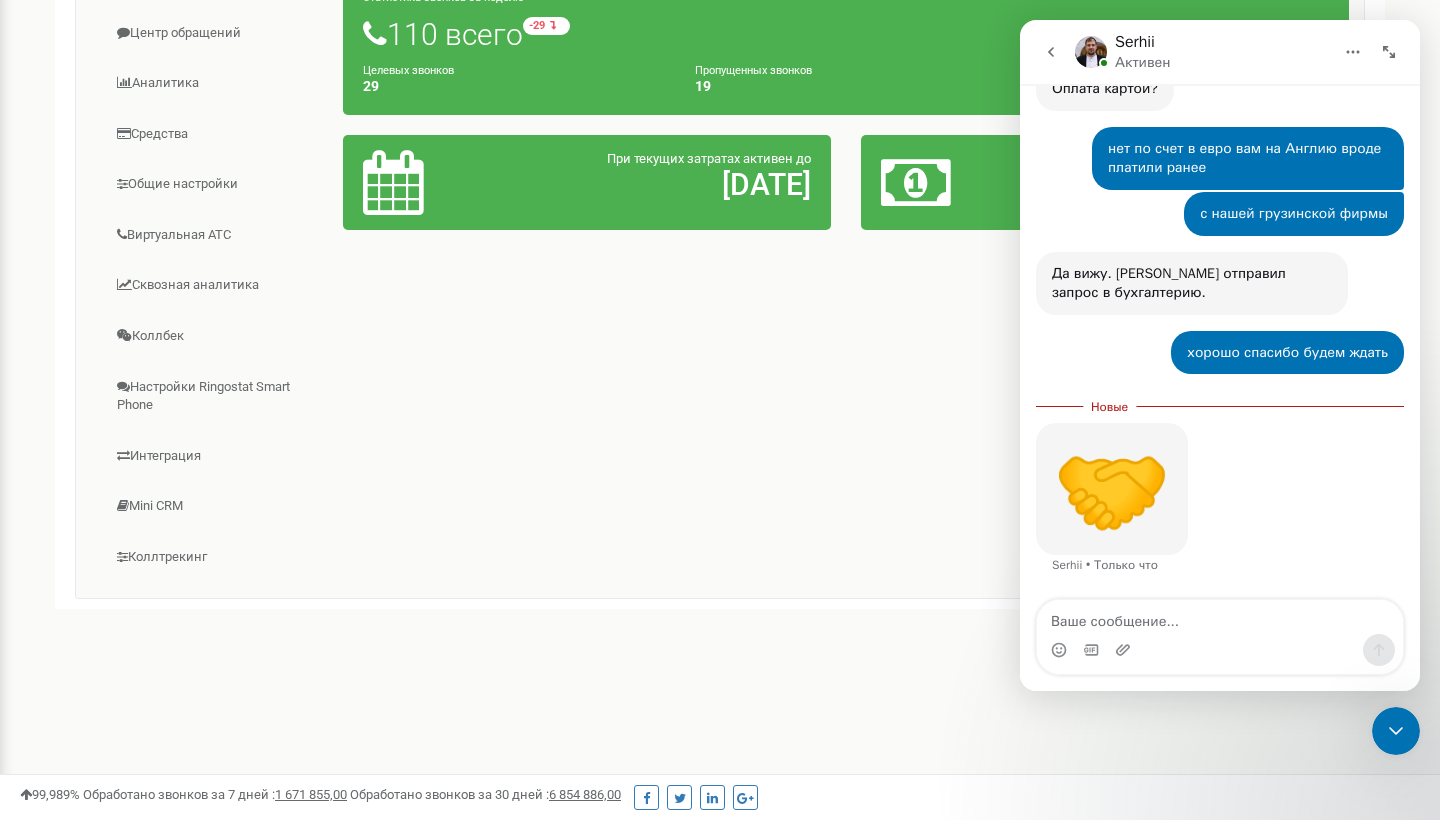 click 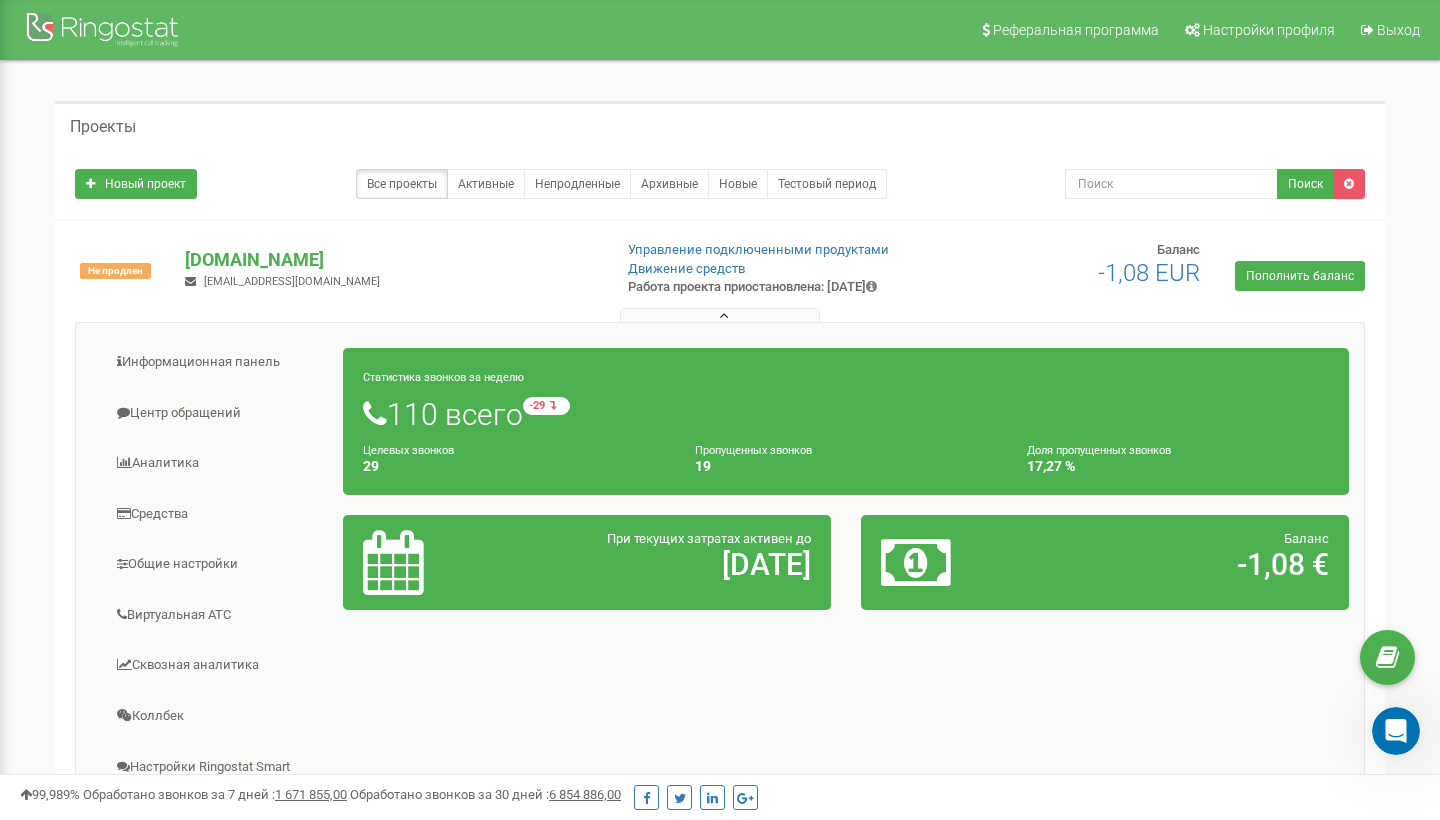 scroll, scrollTop: 0, scrollLeft: 0, axis: both 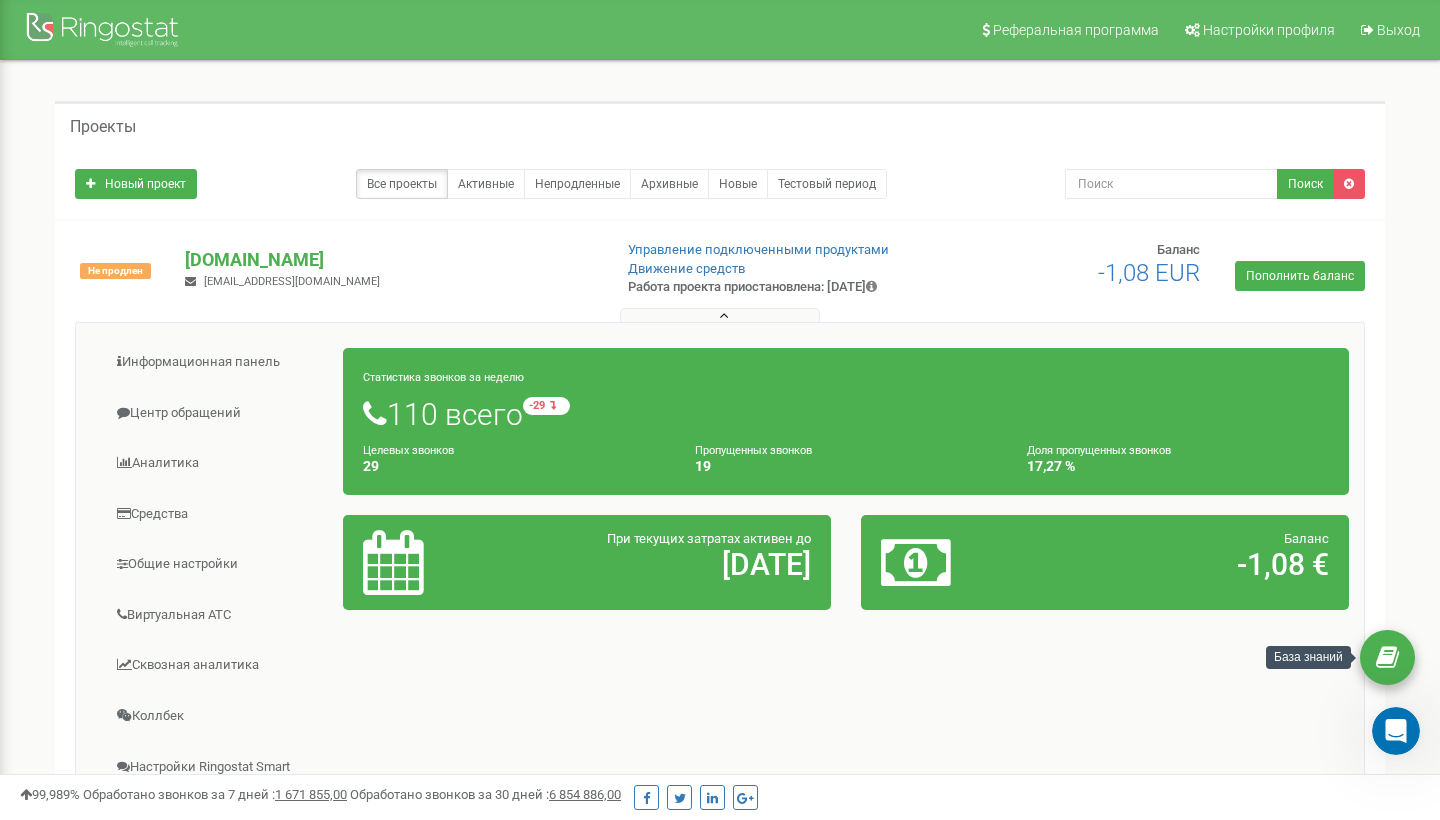 click at bounding box center [1387, 658] 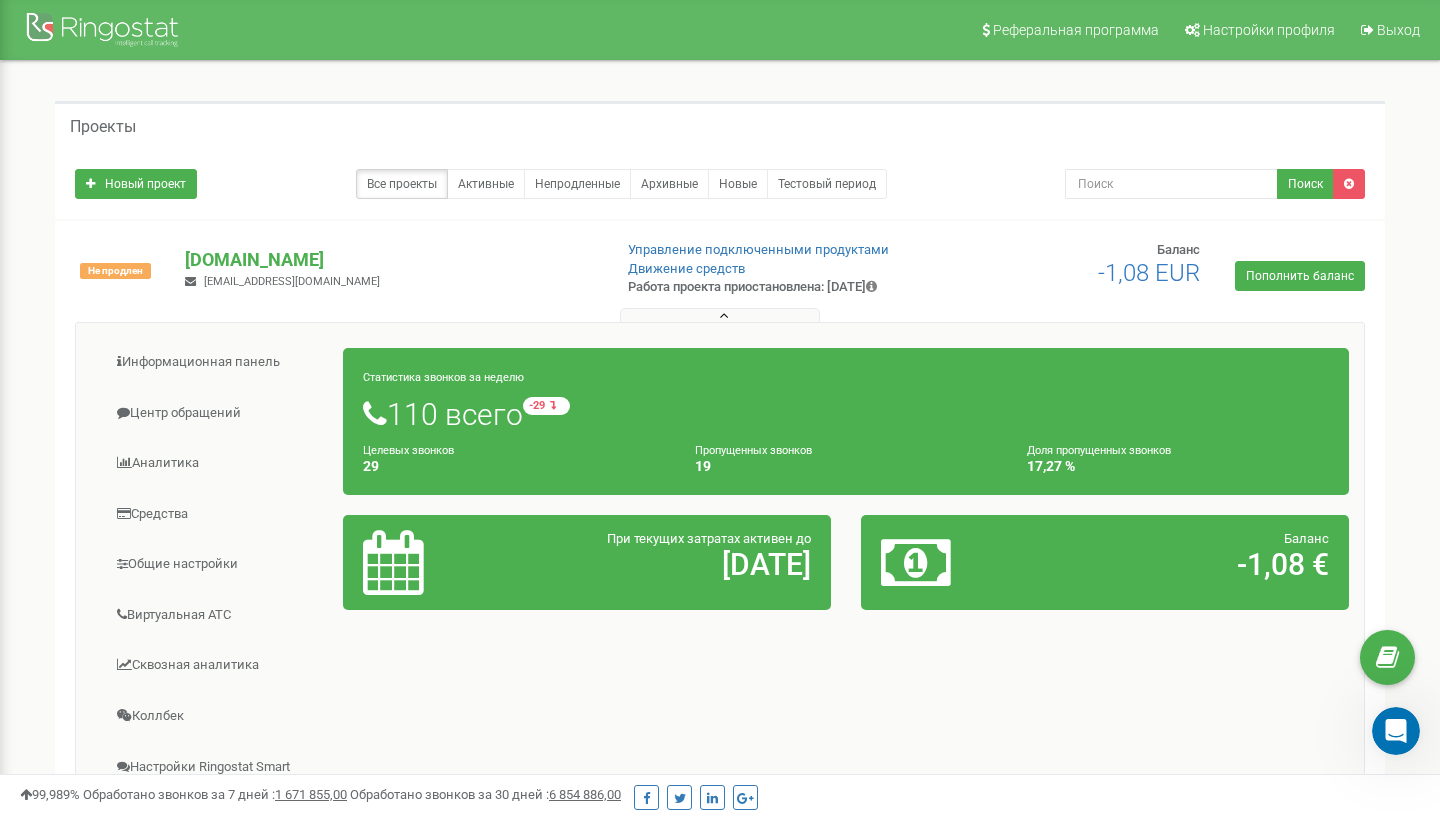 click 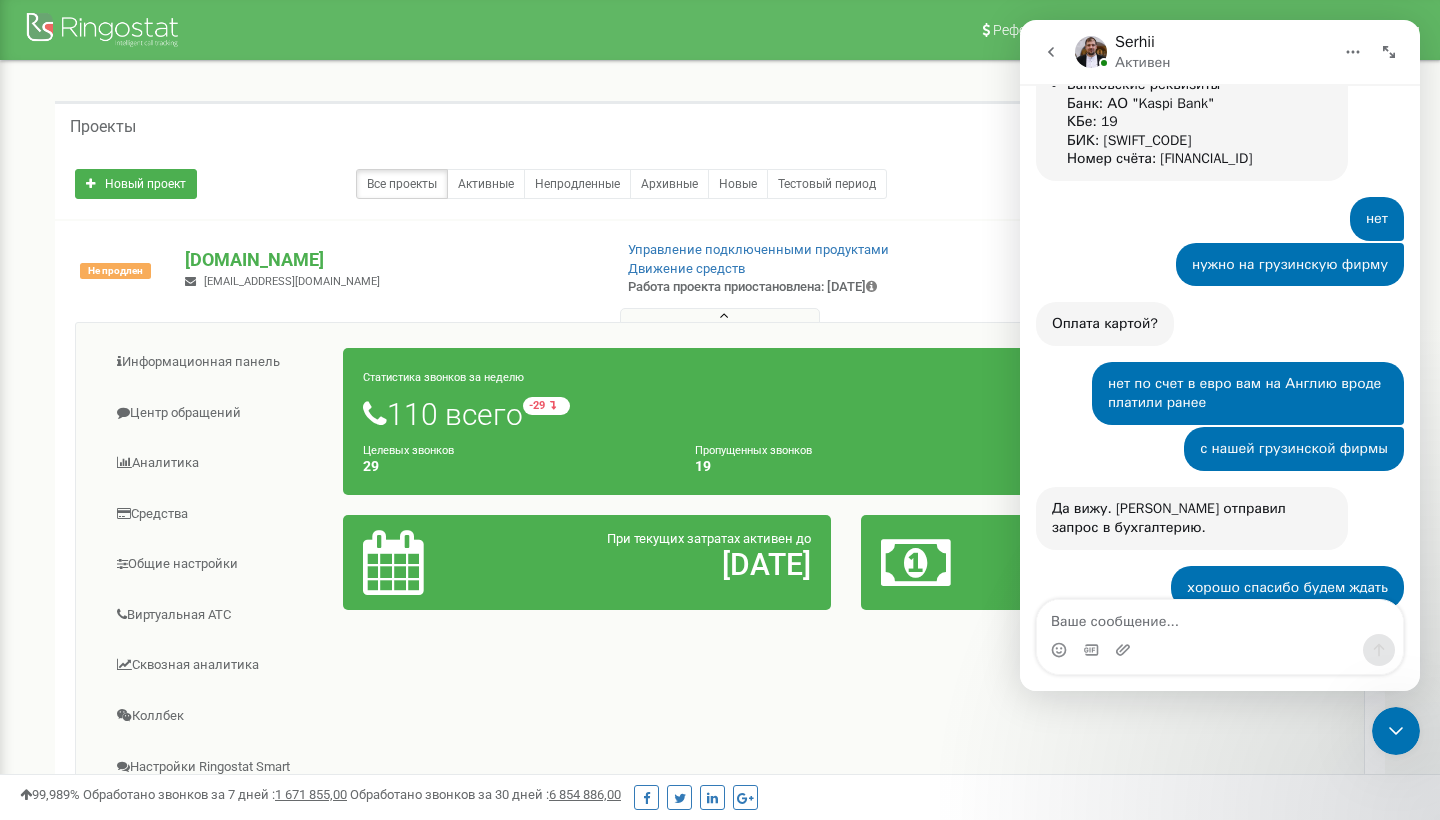 scroll, scrollTop: 1309, scrollLeft: 0, axis: vertical 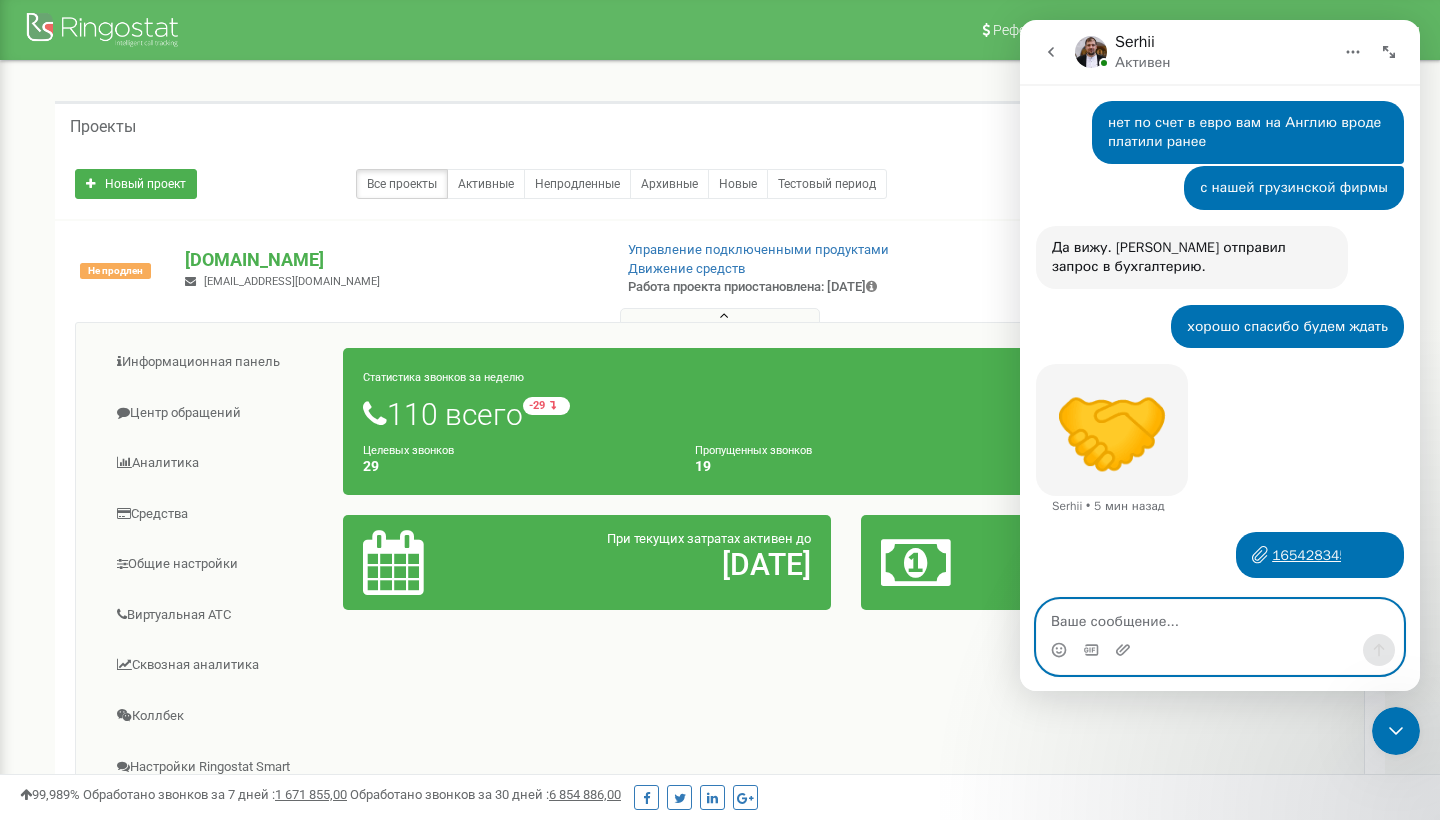 click at bounding box center [1220, 617] 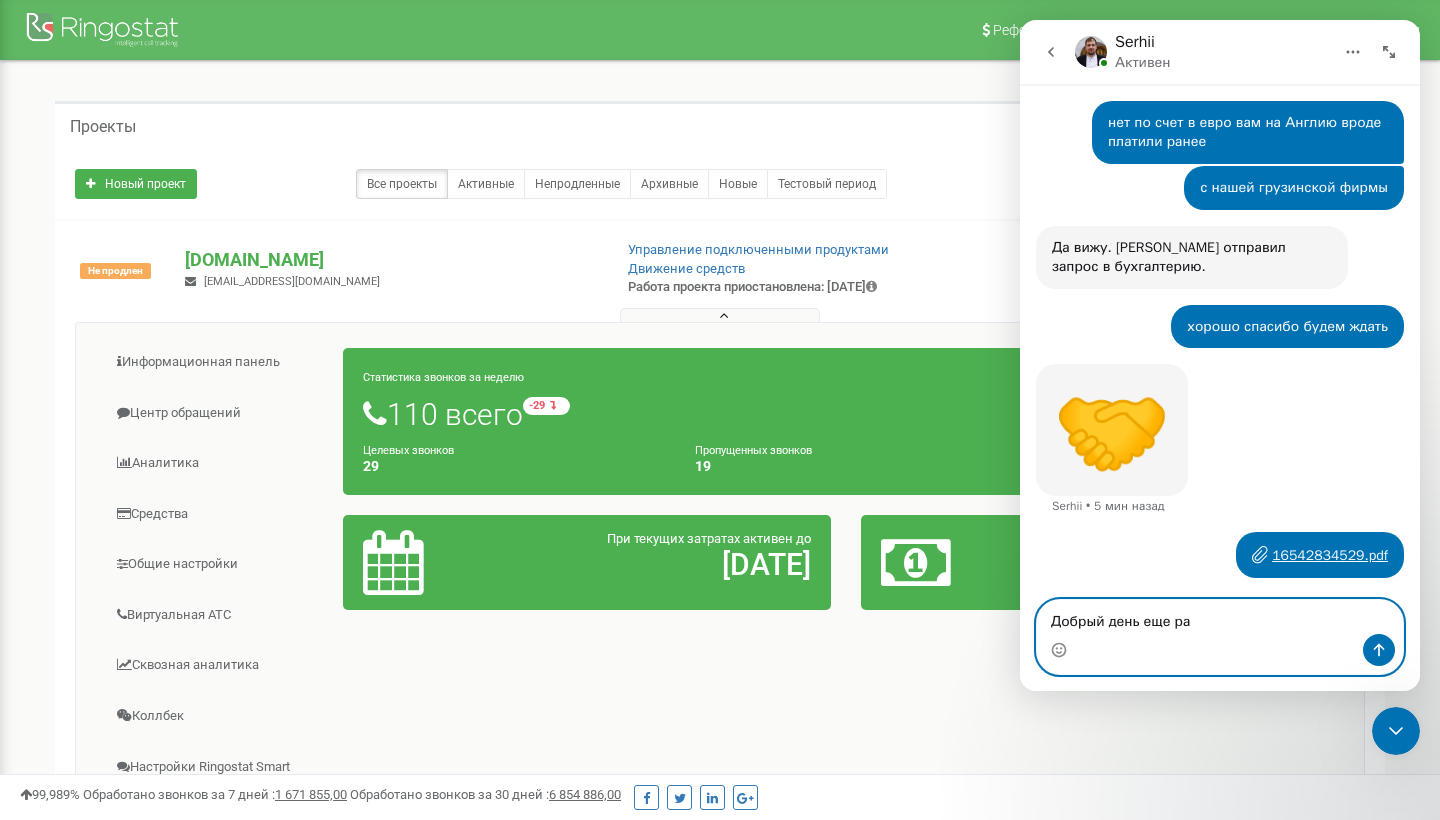 type on "Добрый день еще раз" 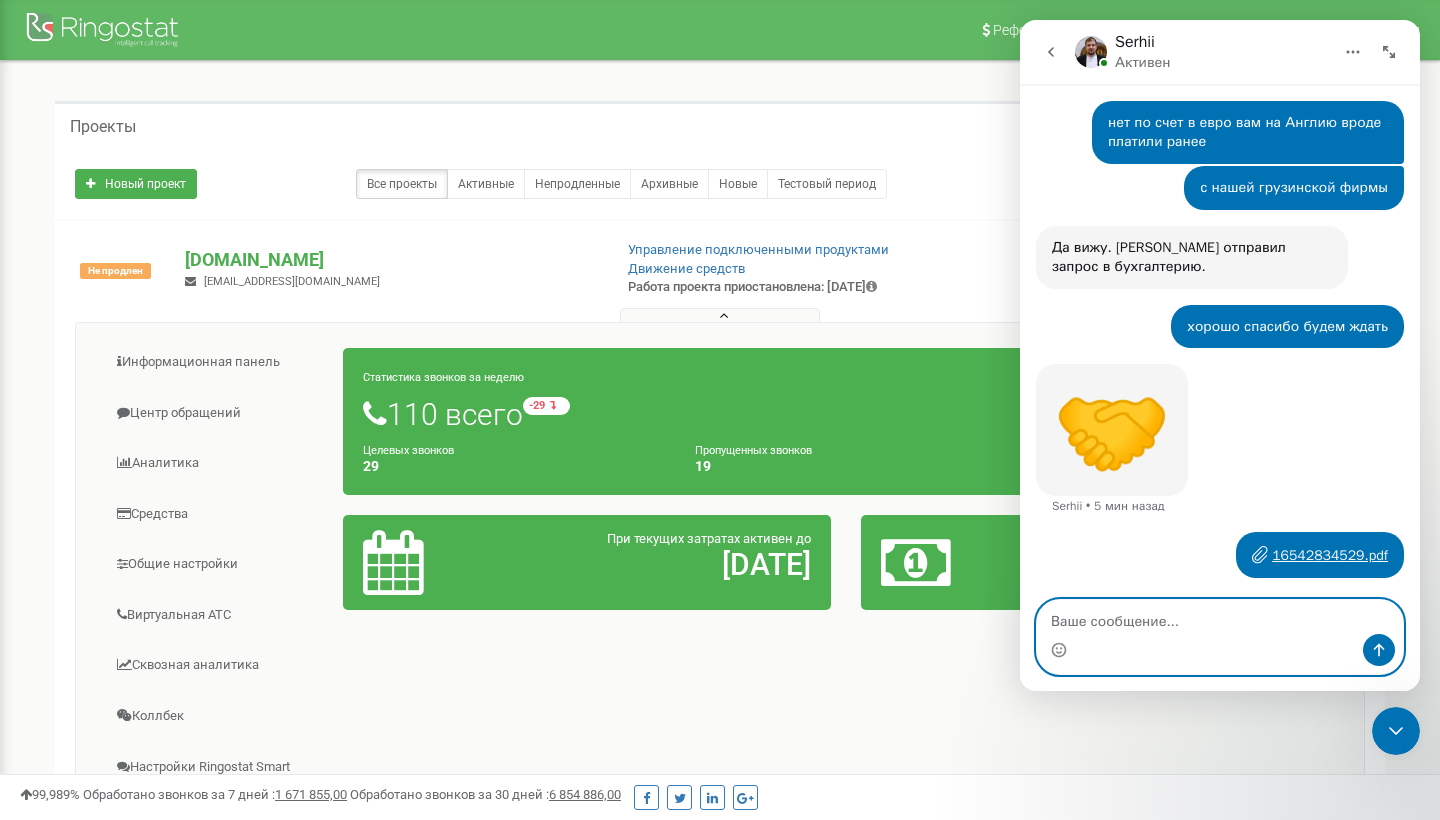 scroll, scrollTop: 1416, scrollLeft: 0, axis: vertical 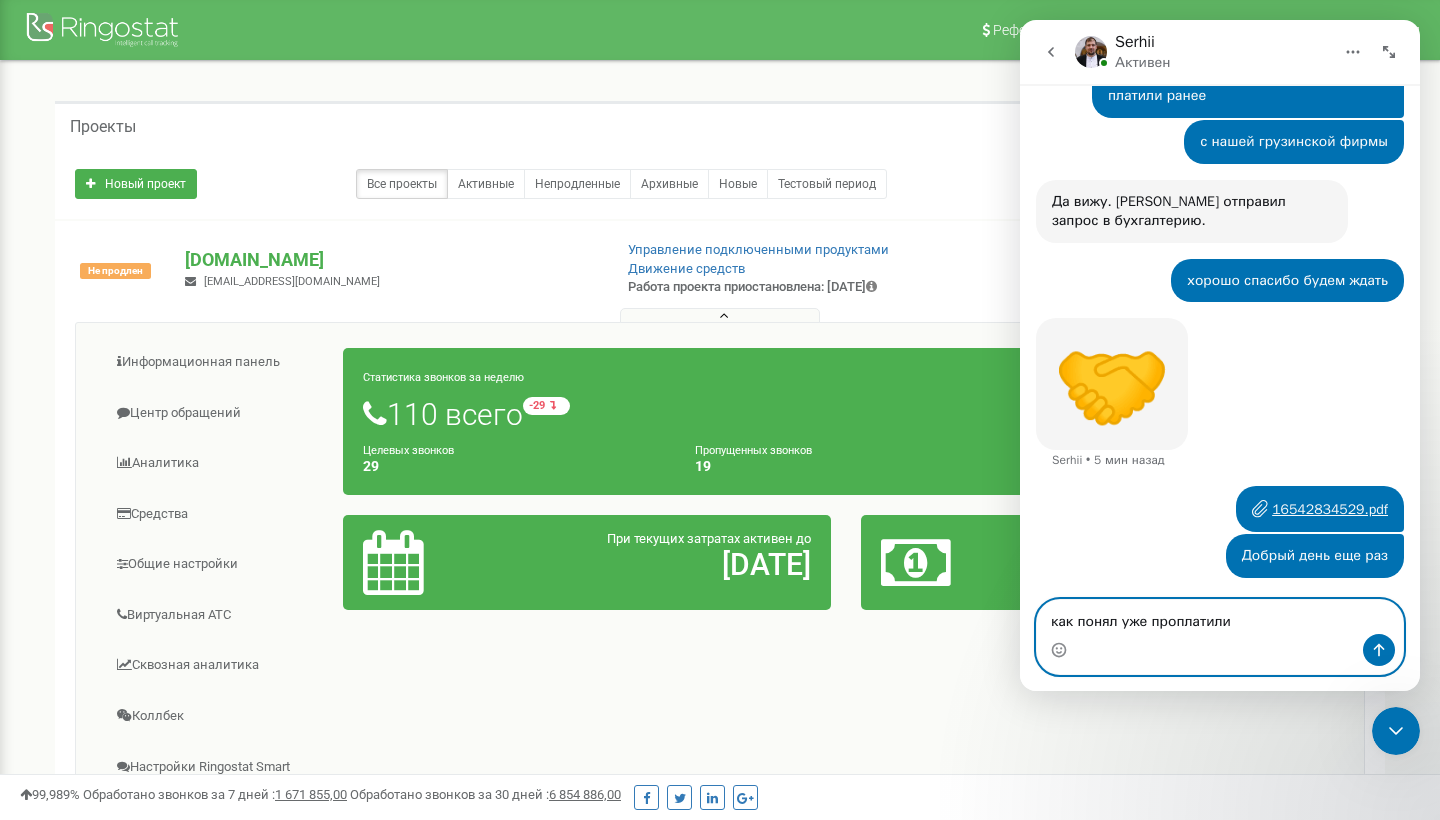 type on "как понял уже проплатили)" 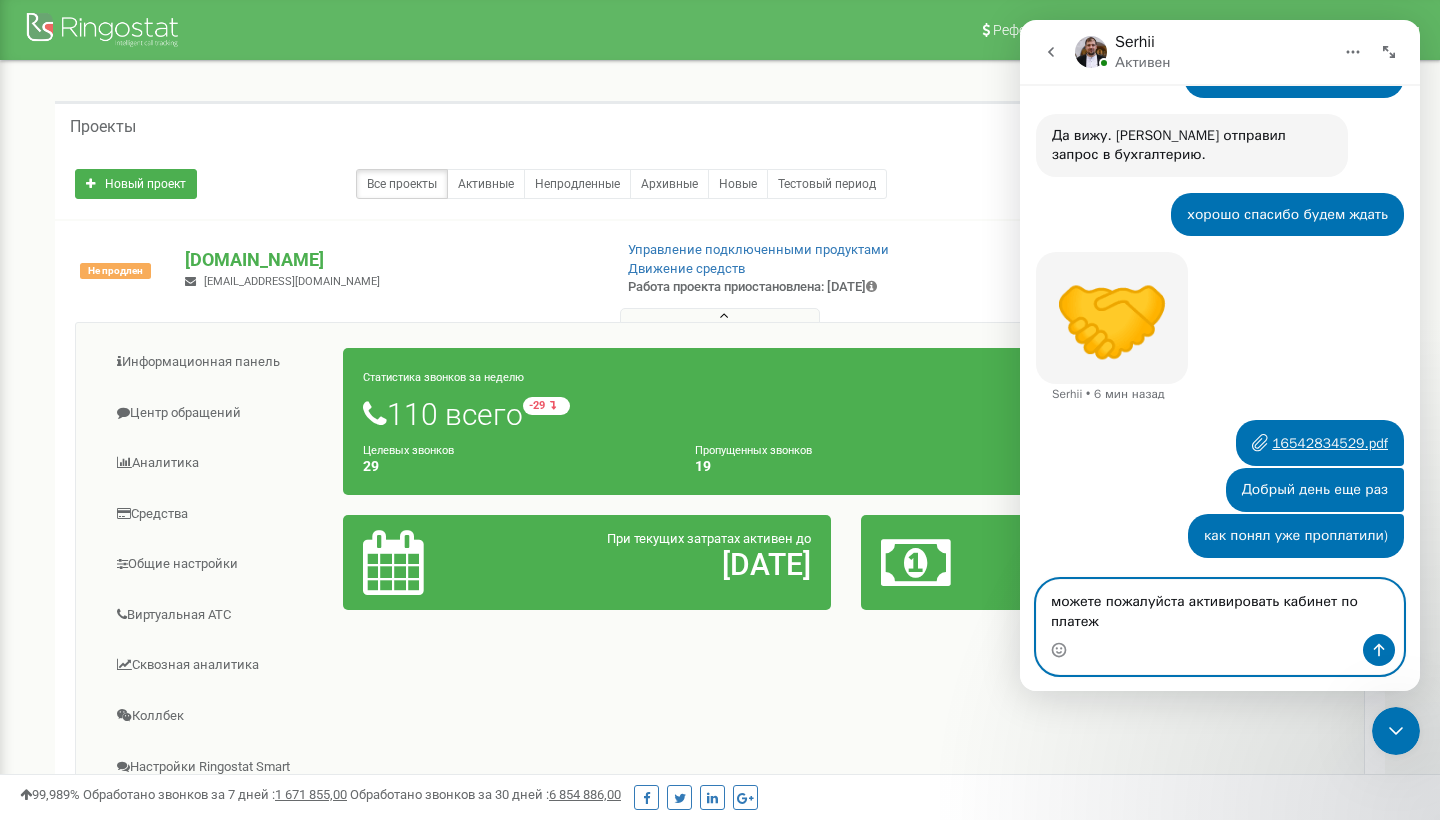 scroll, scrollTop: 1558, scrollLeft: 0, axis: vertical 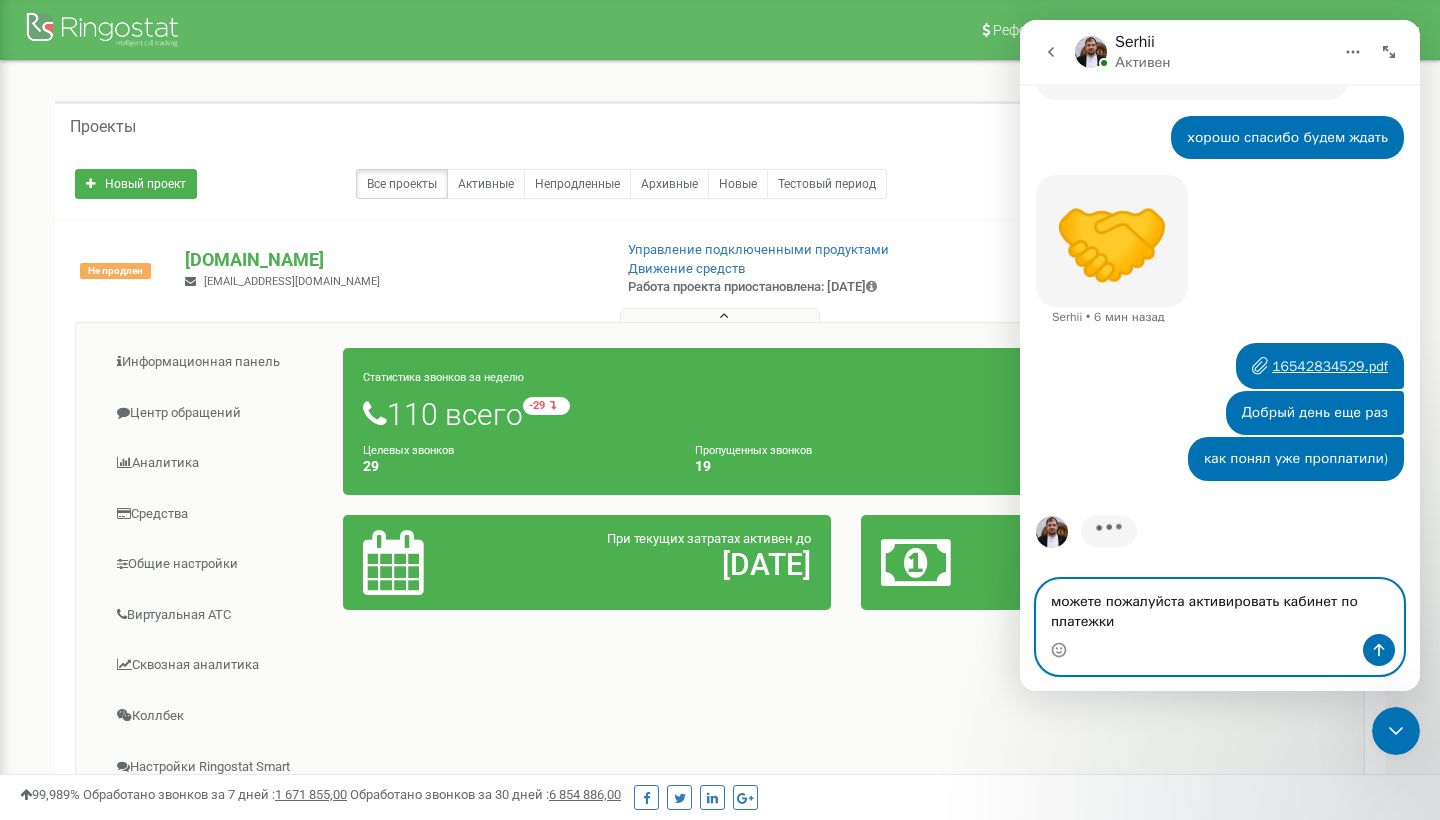 type on "можете пожалуйста активировать кабинет по платежки?" 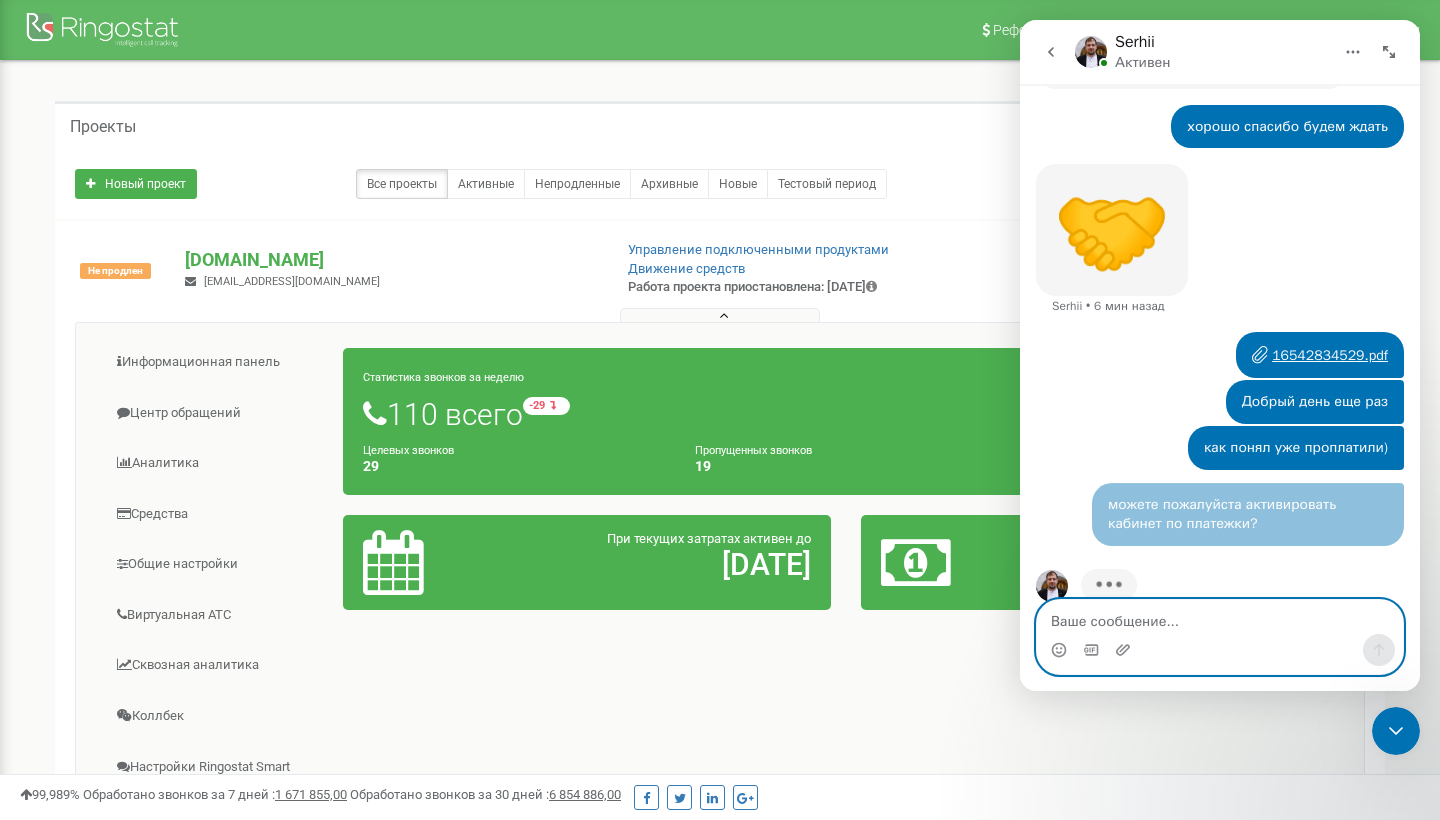 scroll, scrollTop: 1602, scrollLeft: 0, axis: vertical 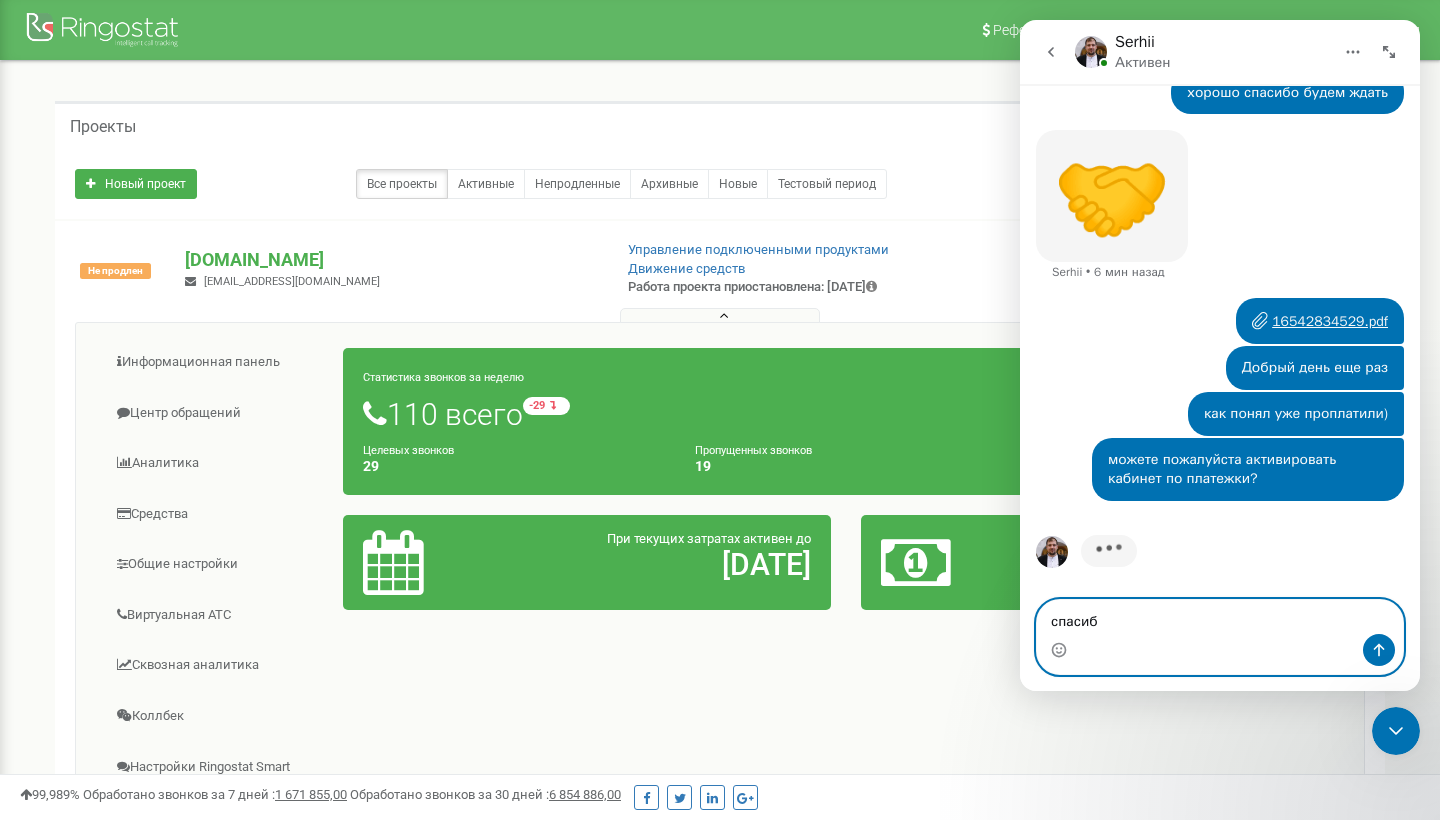 type on "спасибо" 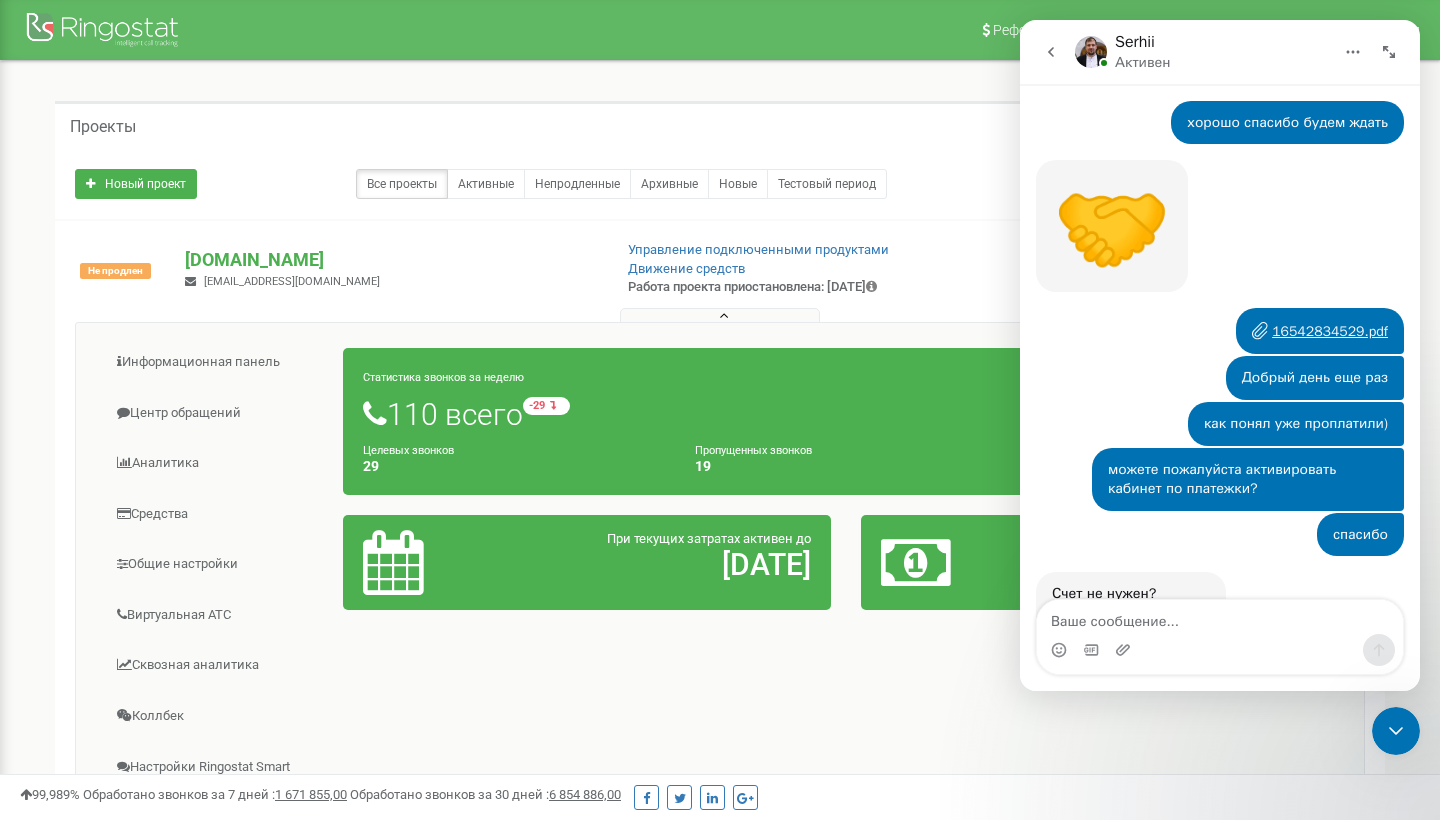 scroll, scrollTop: 1658, scrollLeft: 0, axis: vertical 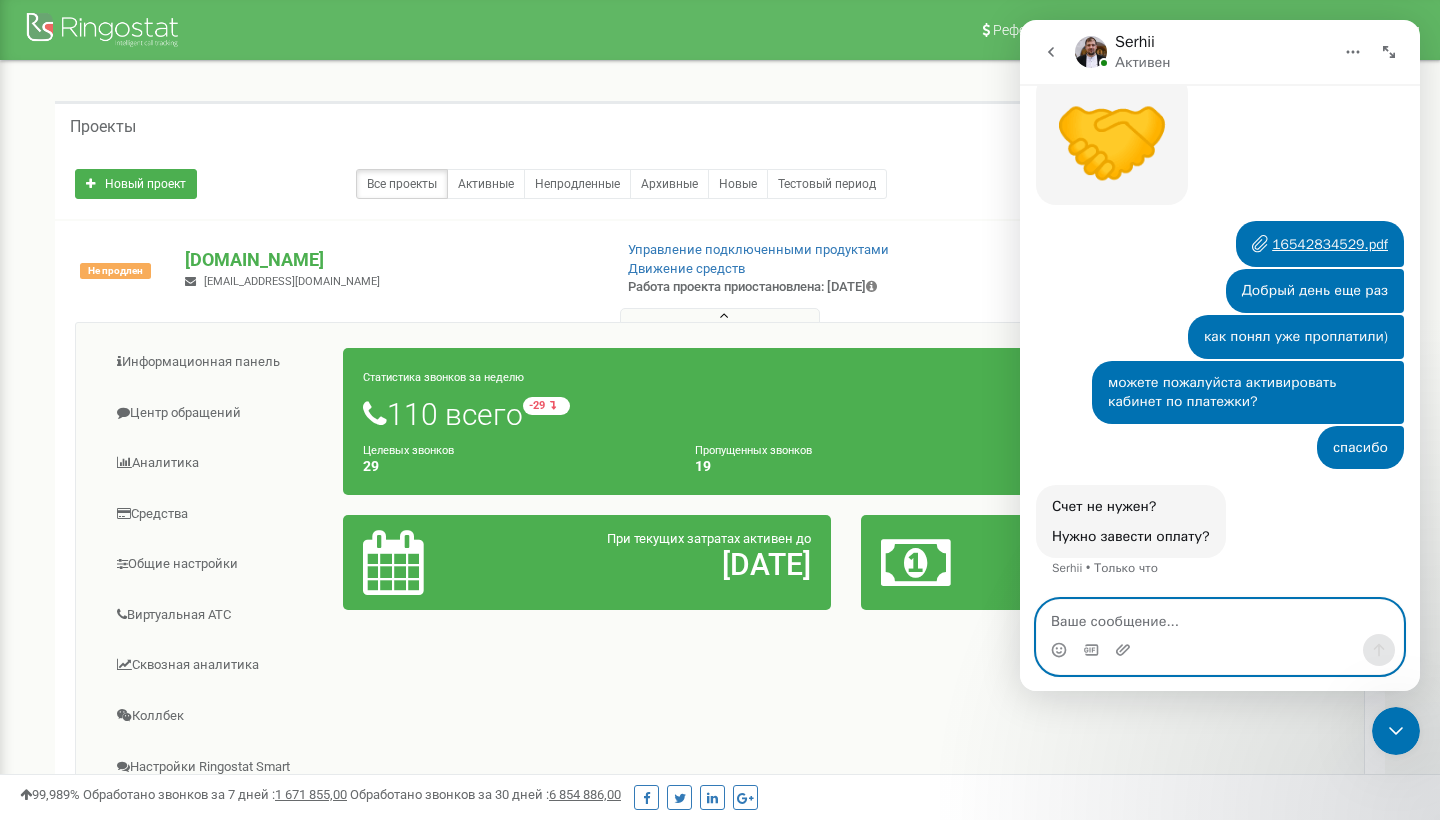click at bounding box center (1220, 617) 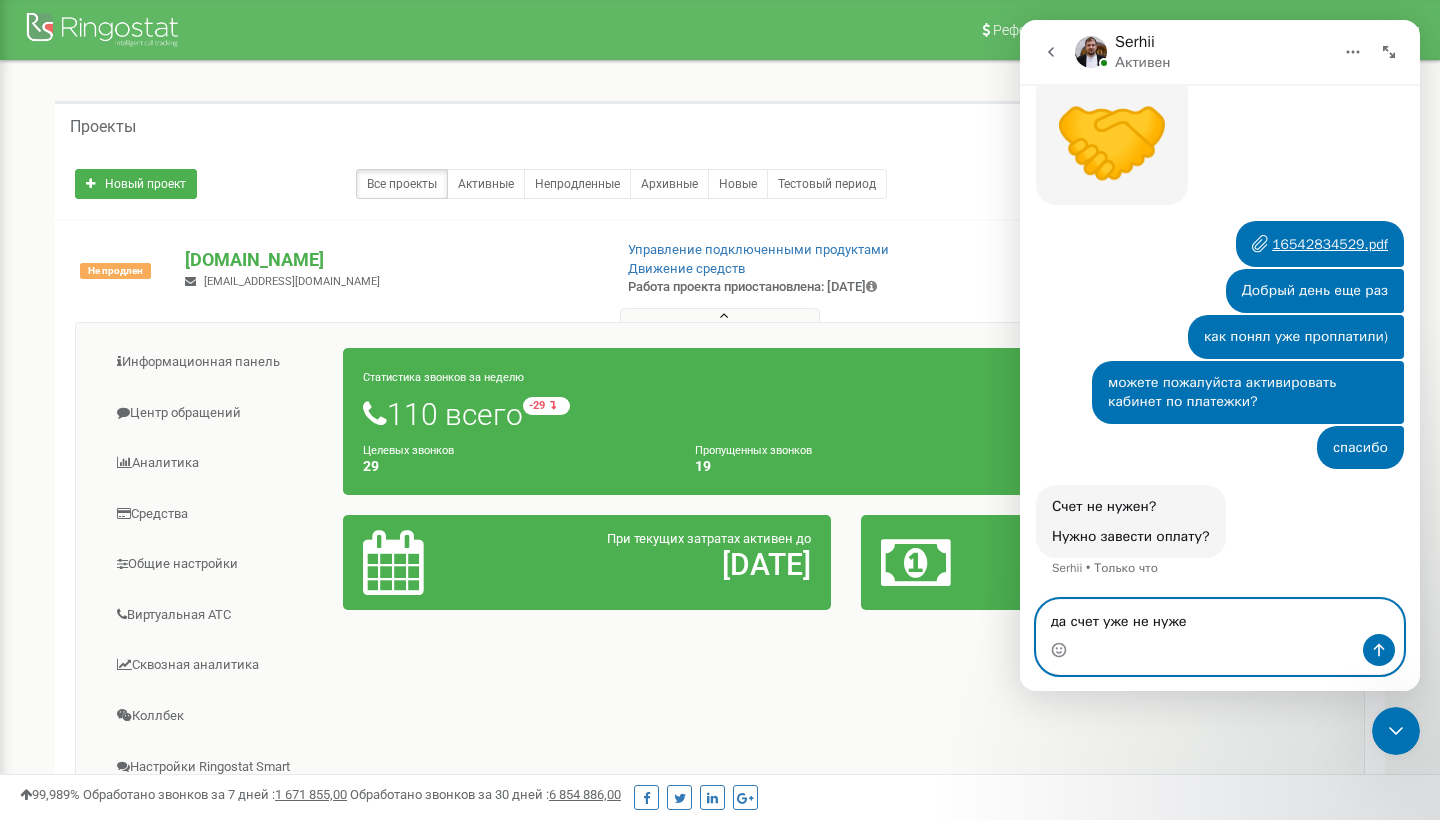 type on "да счет уже не нужен" 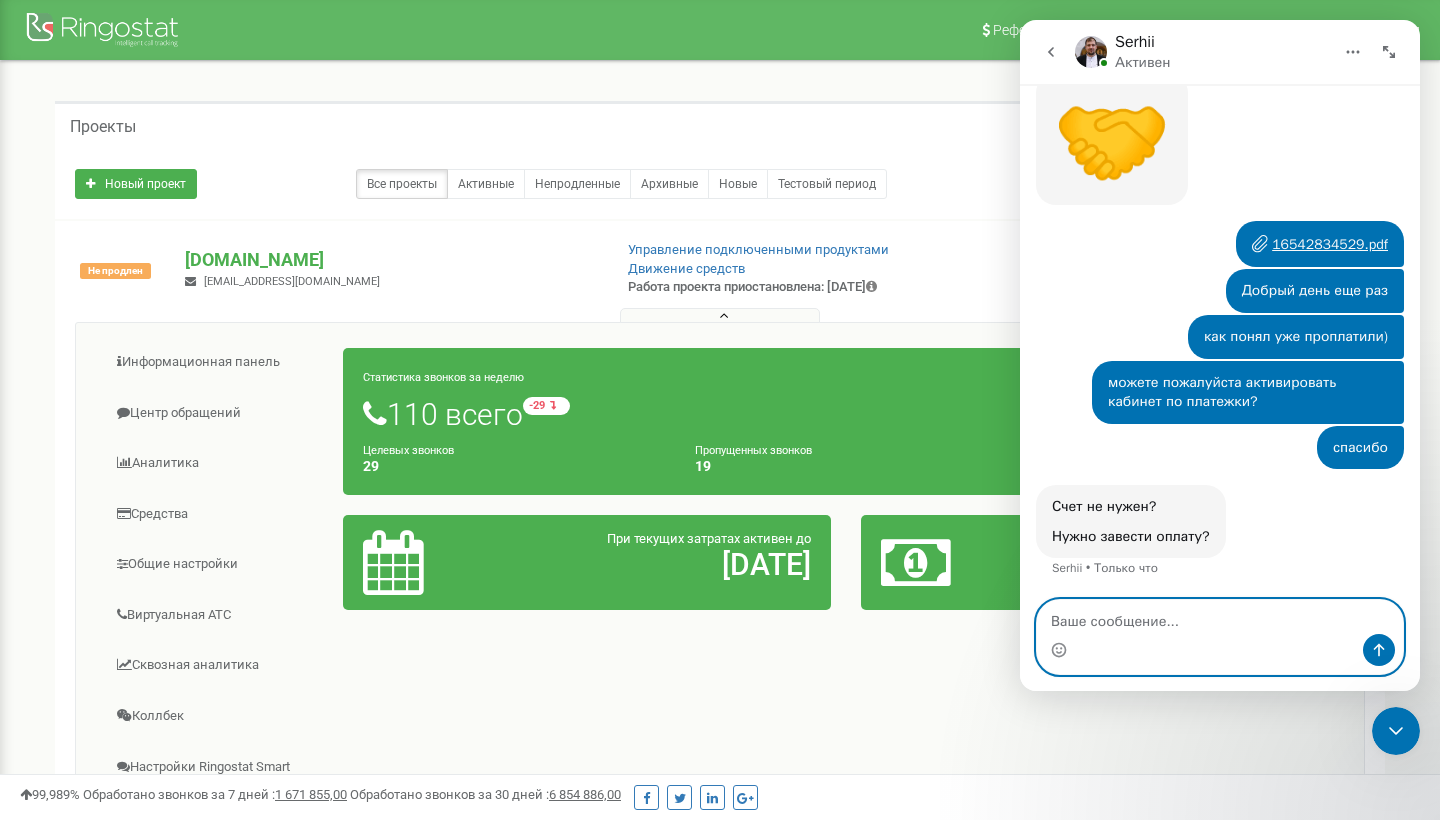 scroll, scrollTop: 1717, scrollLeft: 0, axis: vertical 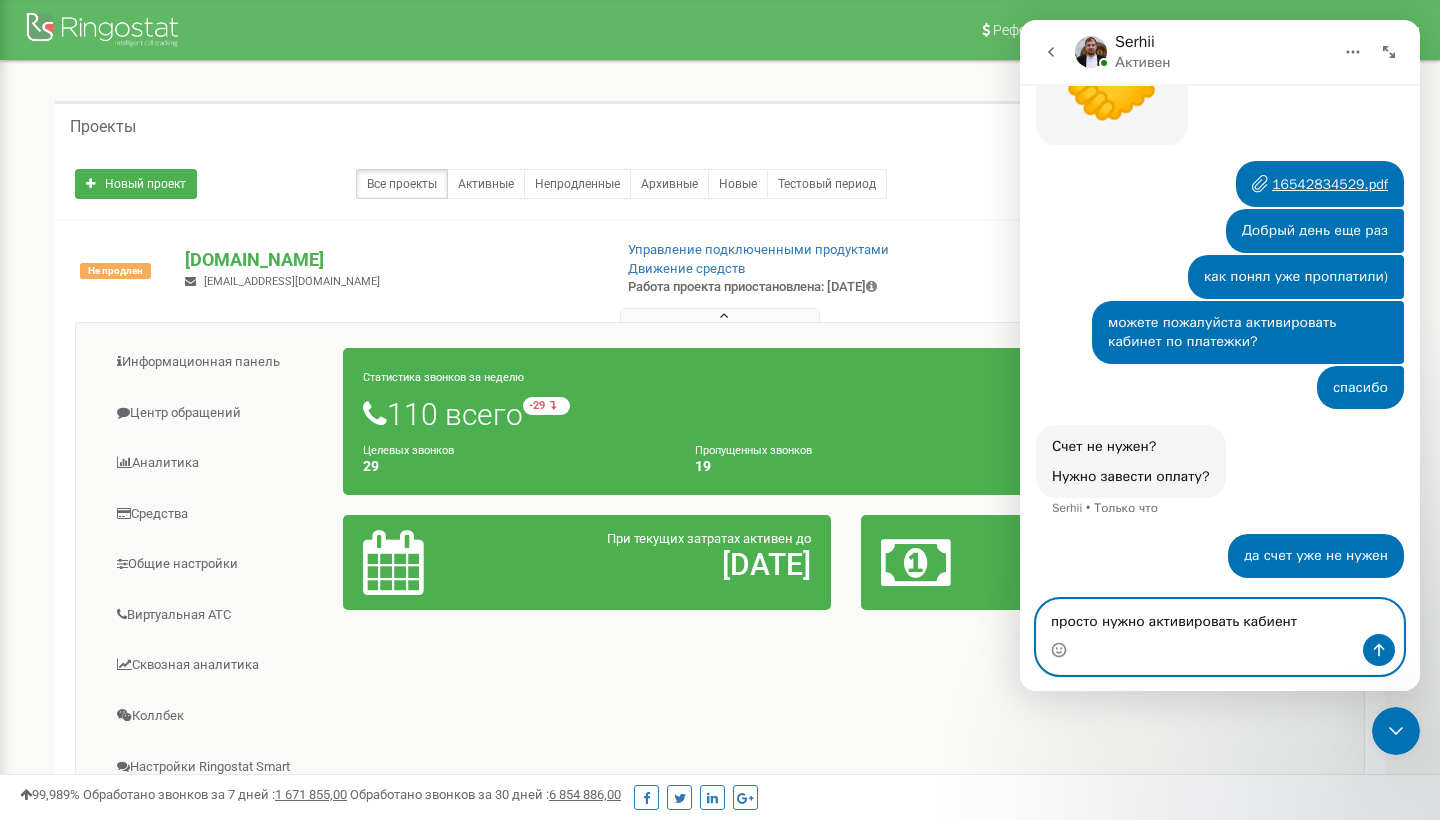 type on "просто нужно активировать кабиент" 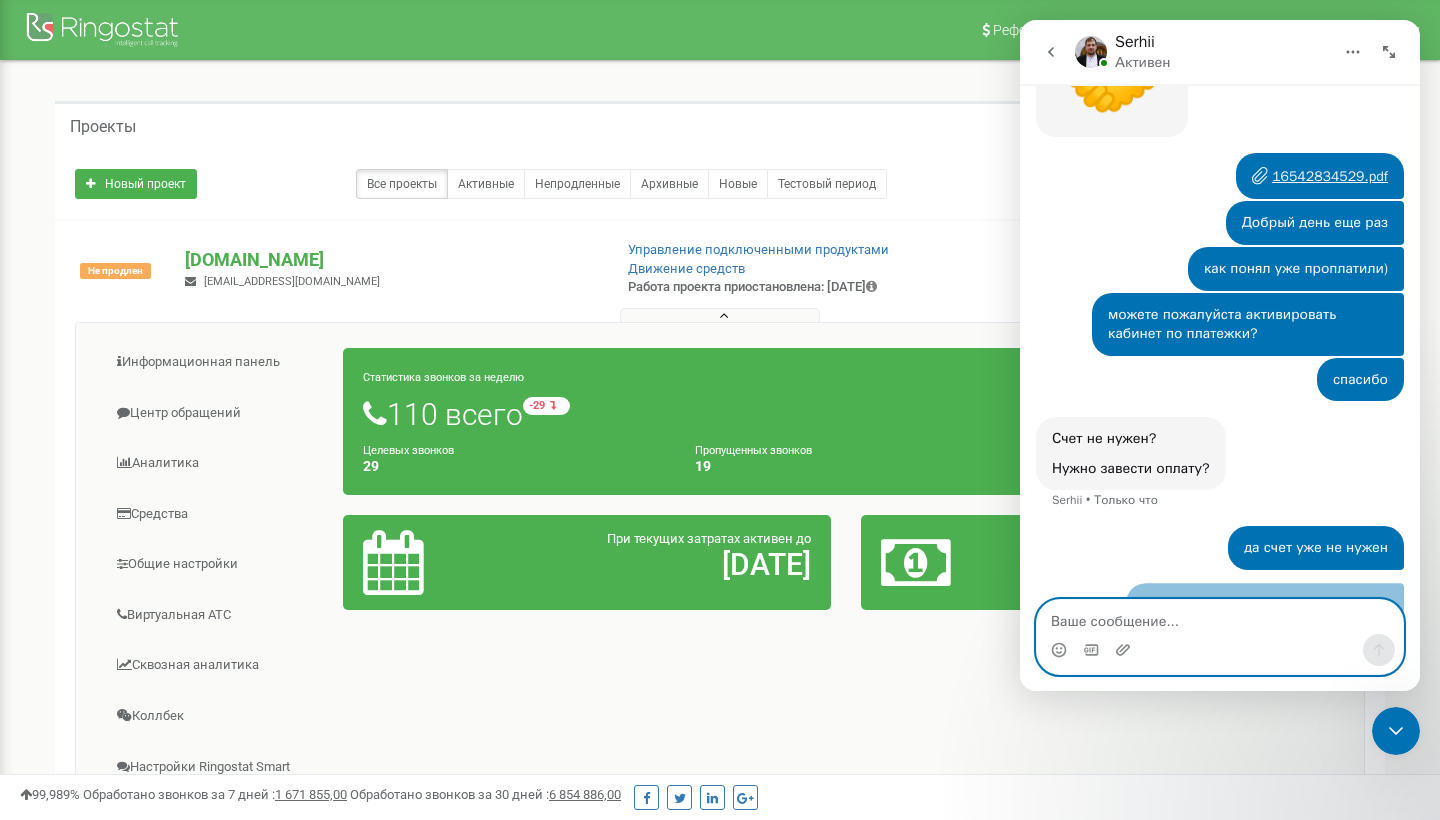 scroll, scrollTop: 1762, scrollLeft: 0, axis: vertical 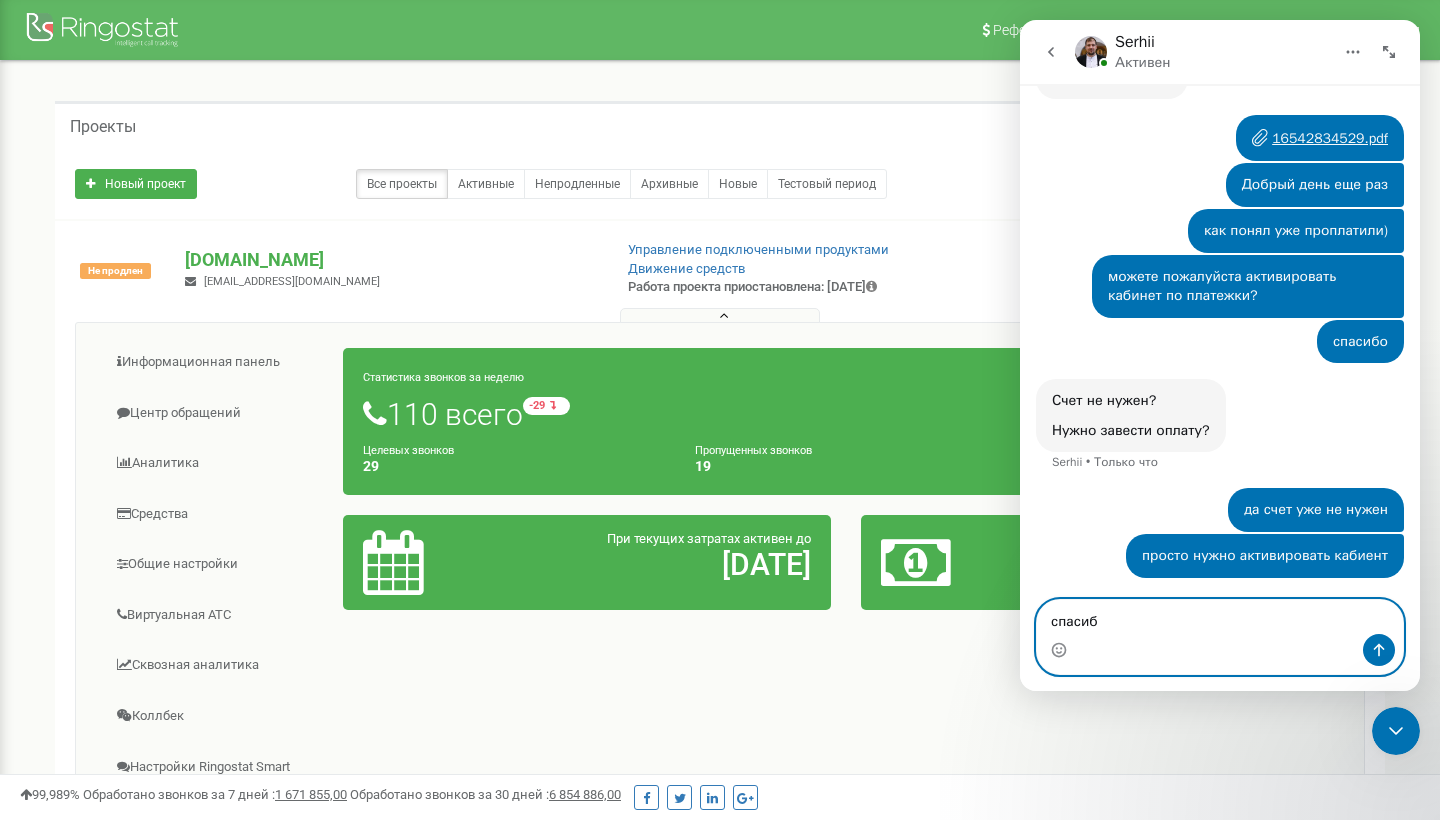 type on "спасибо" 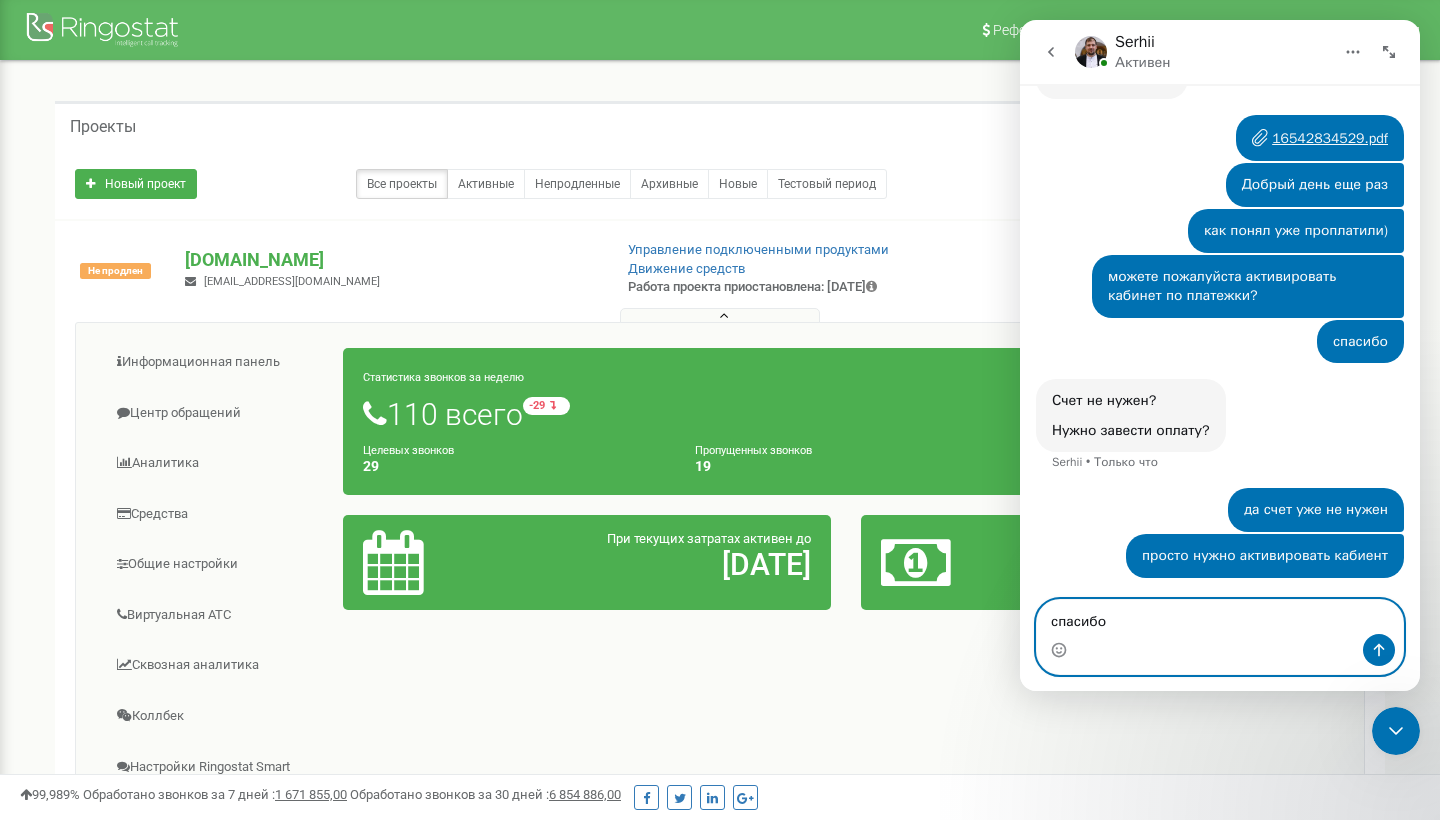 type 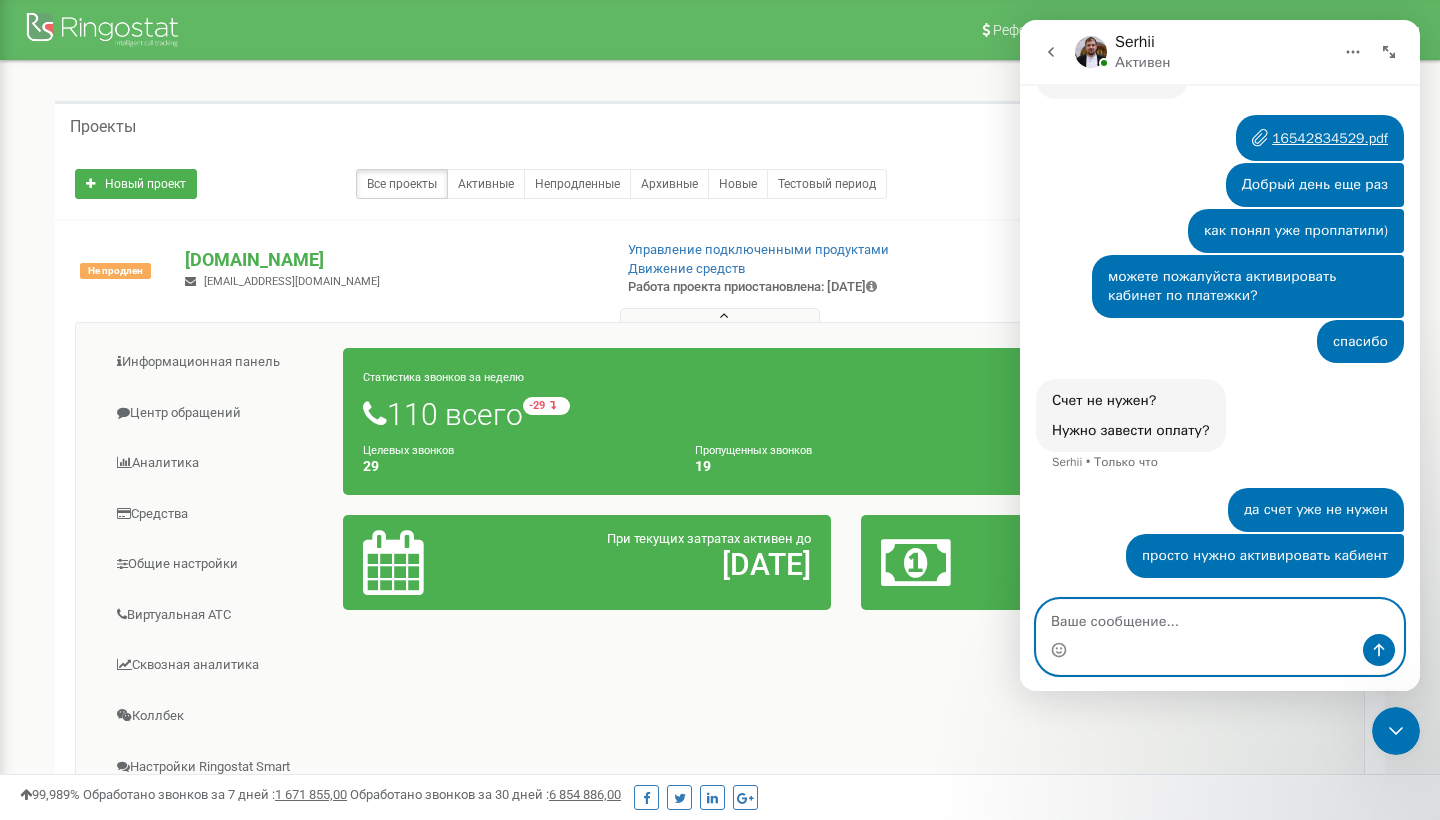 scroll, scrollTop: 1807, scrollLeft: 0, axis: vertical 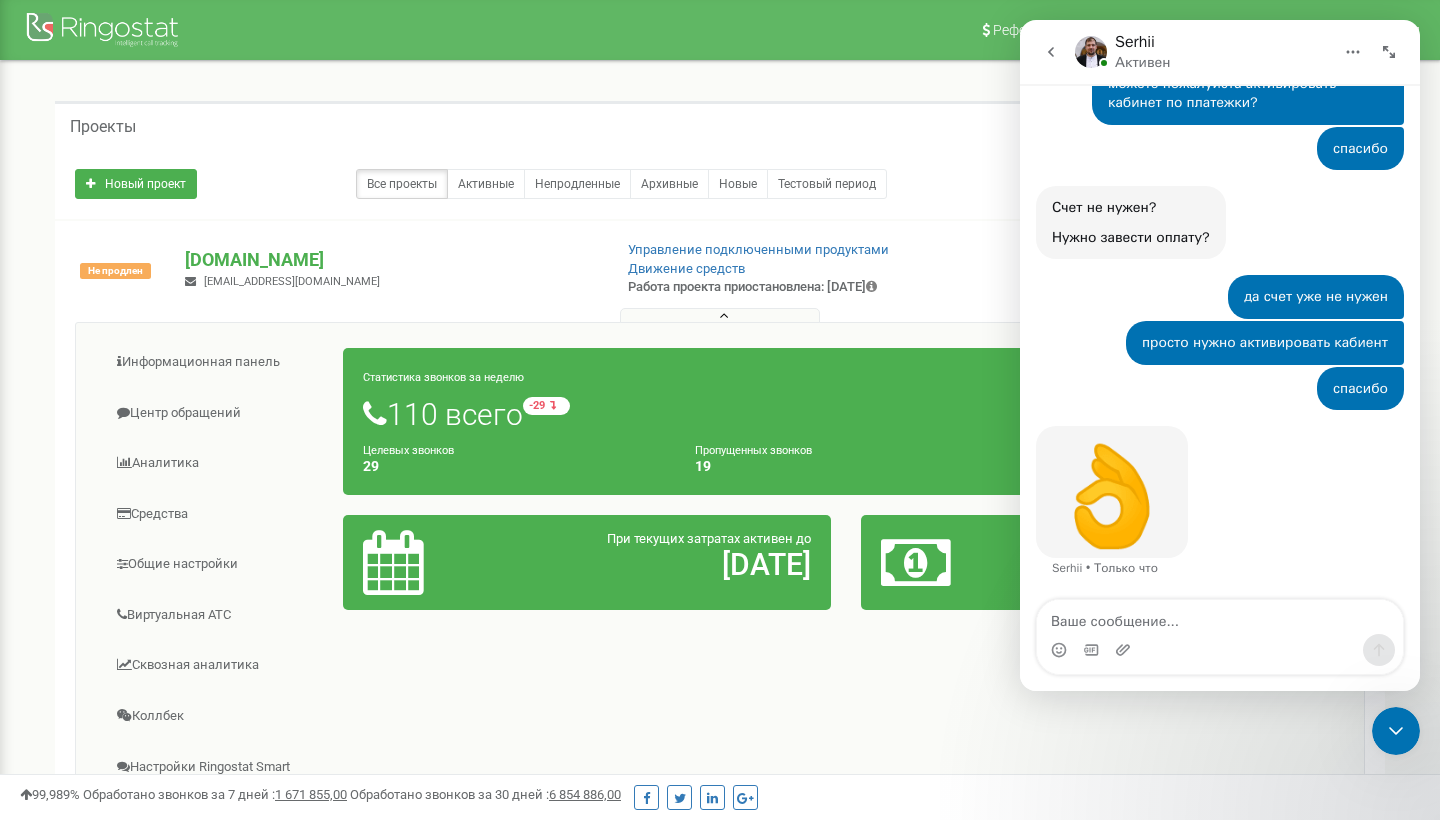 click at bounding box center [1396, 731] 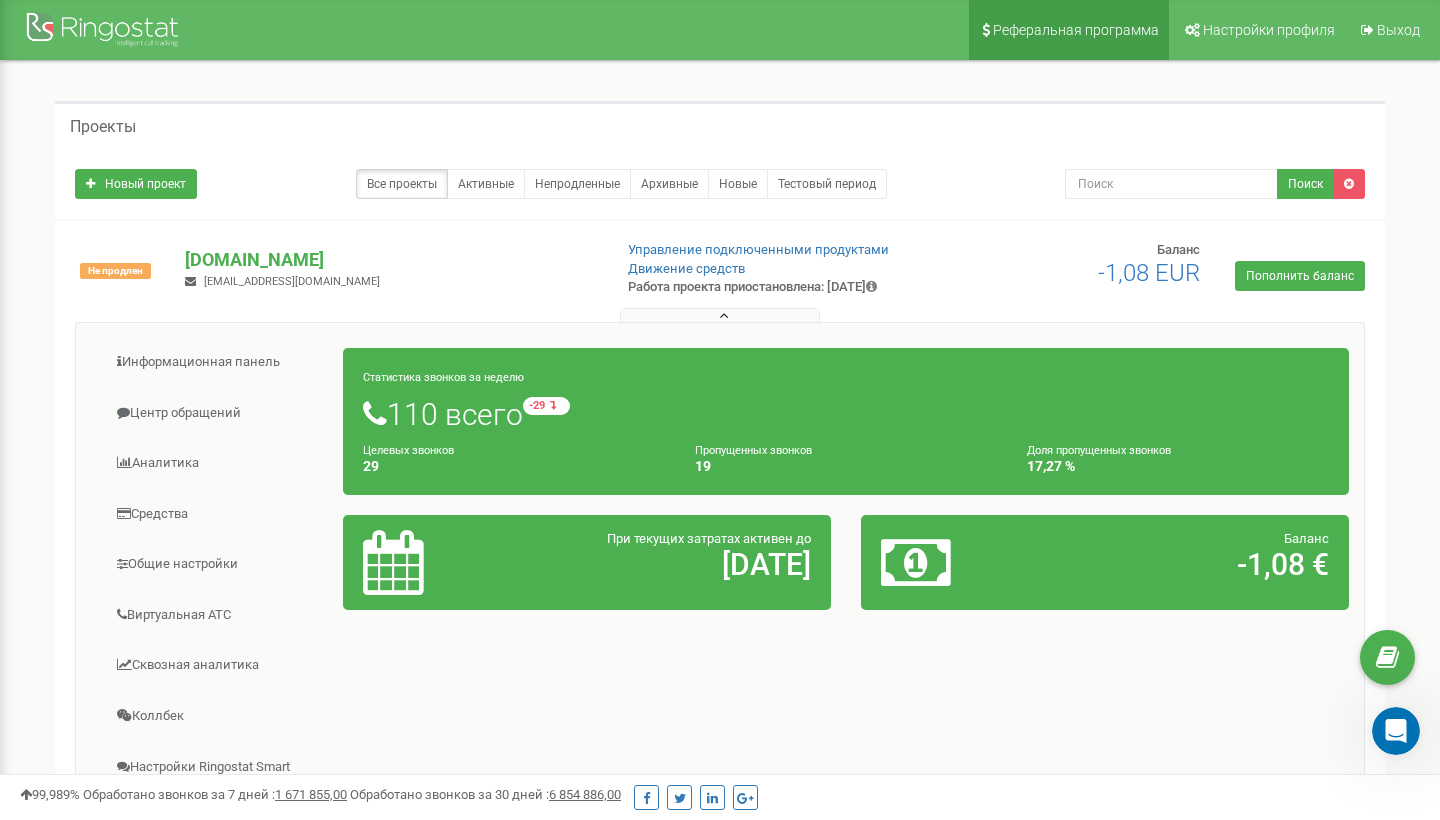 scroll, scrollTop: 0, scrollLeft: 0, axis: both 